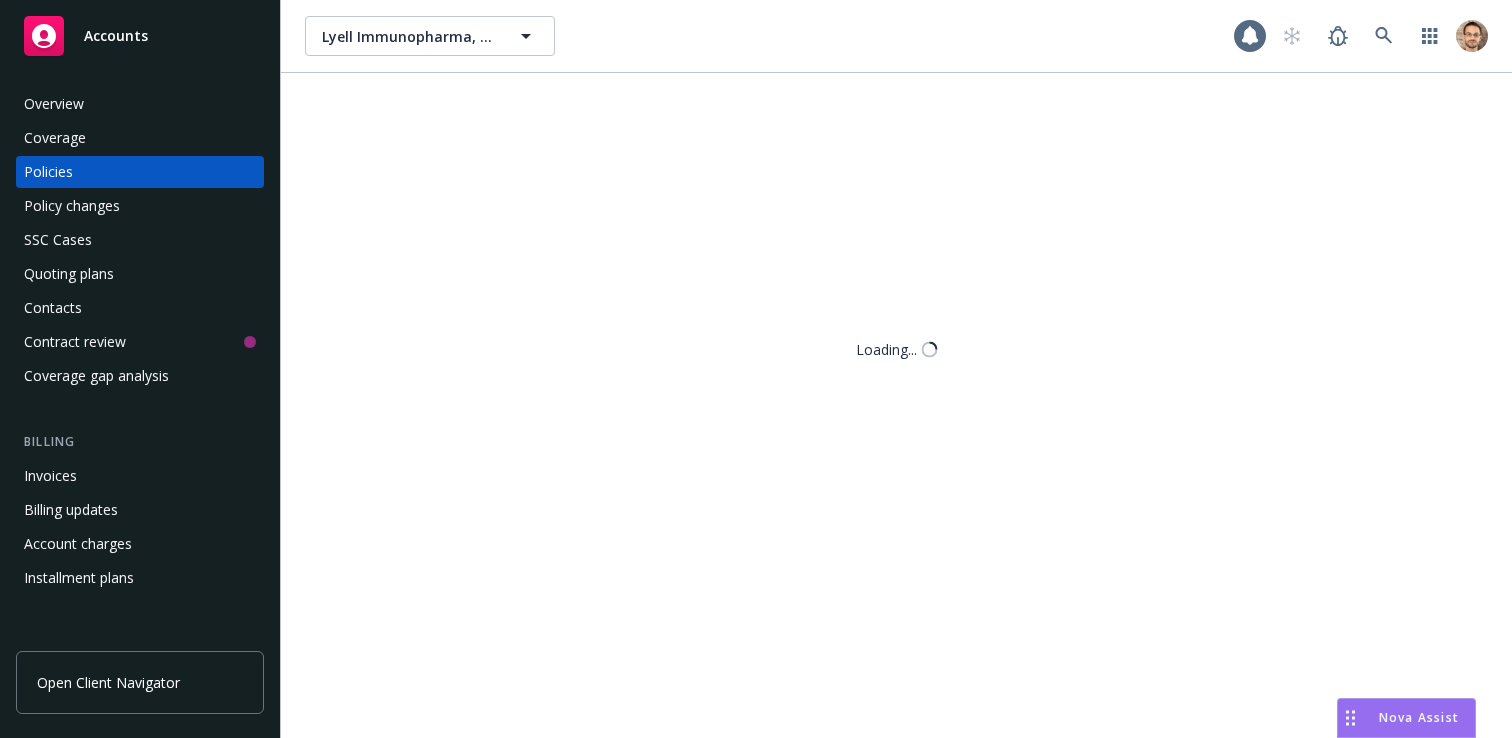 scroll, scrollTop: 0, scrollLeft: 0, axis: both 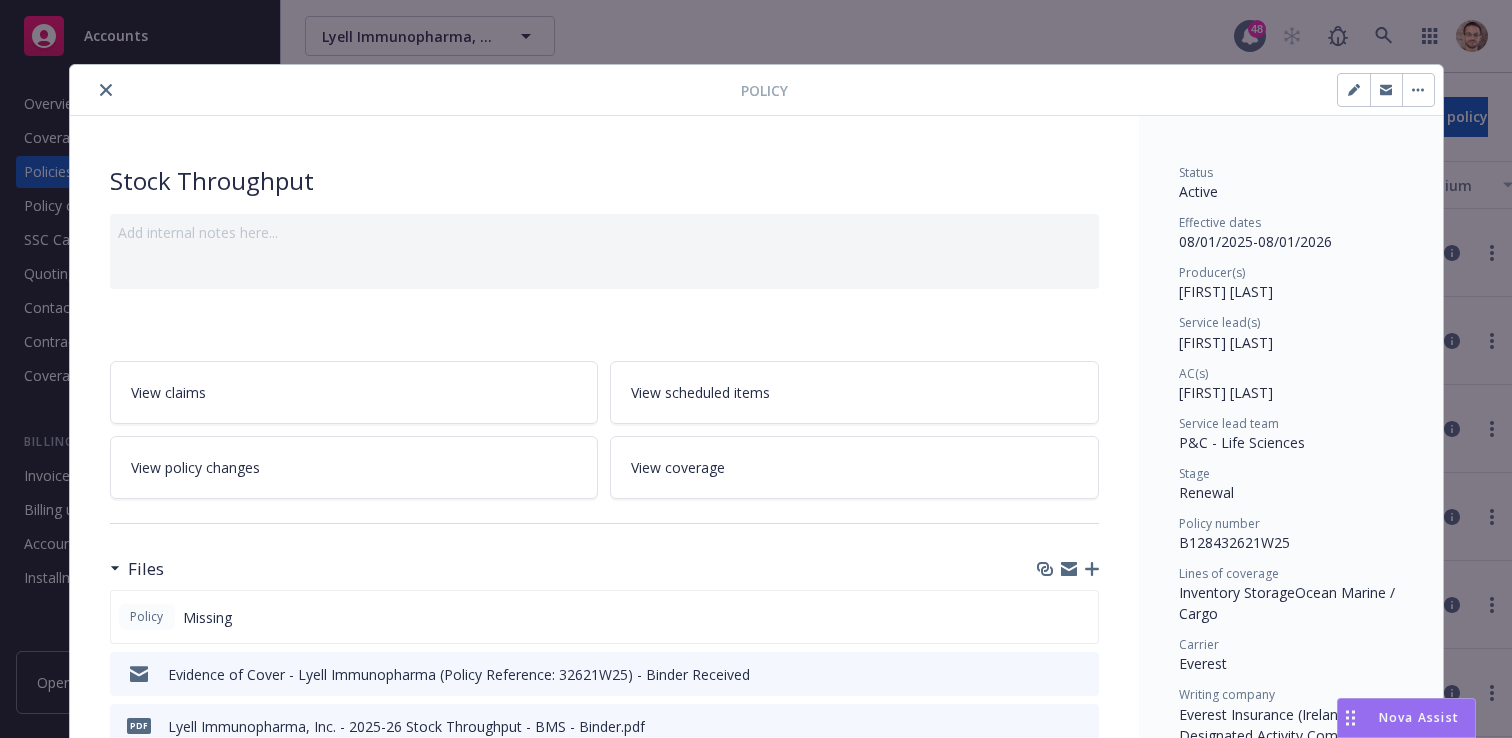 click on "B128432621W25" at bounding box center (1234, 542) 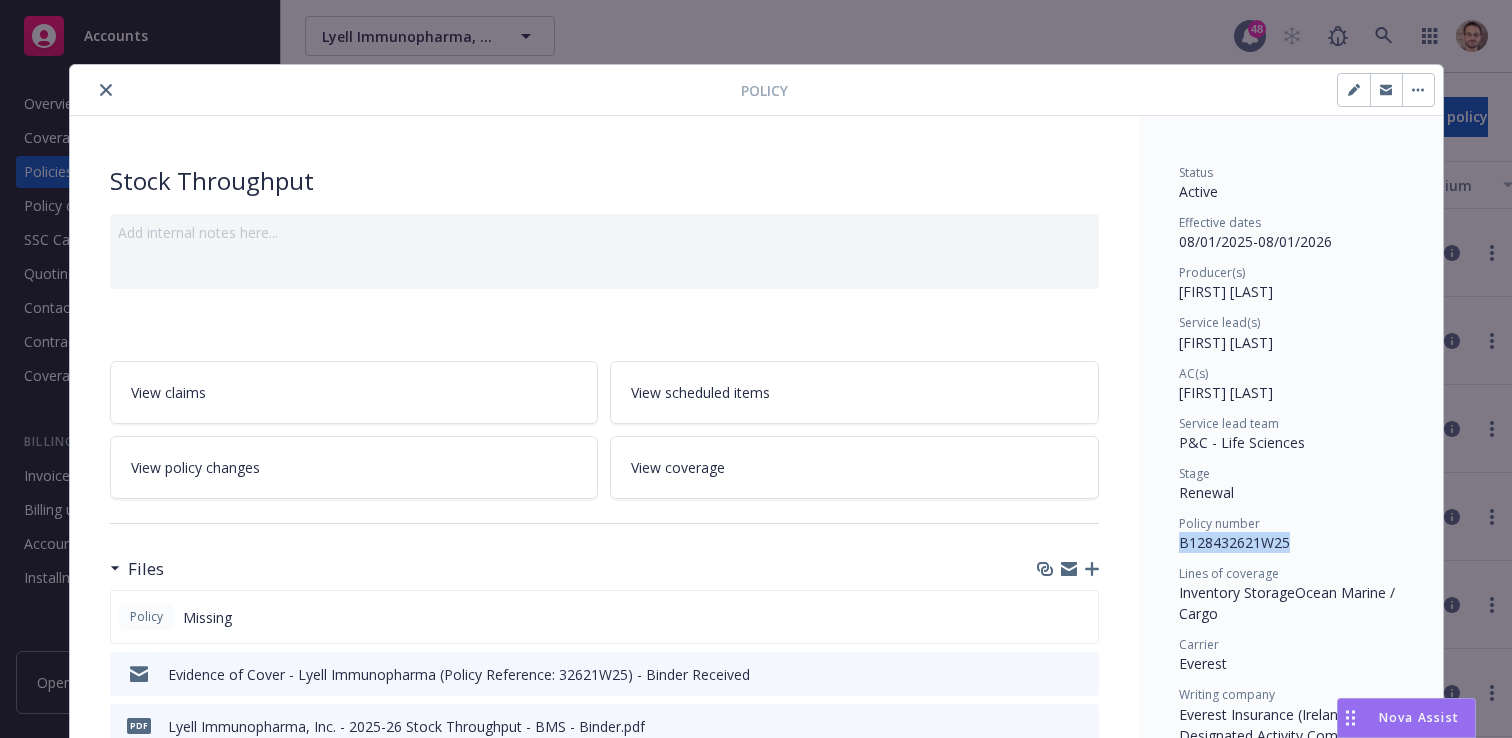 copy on "B128432621W25" 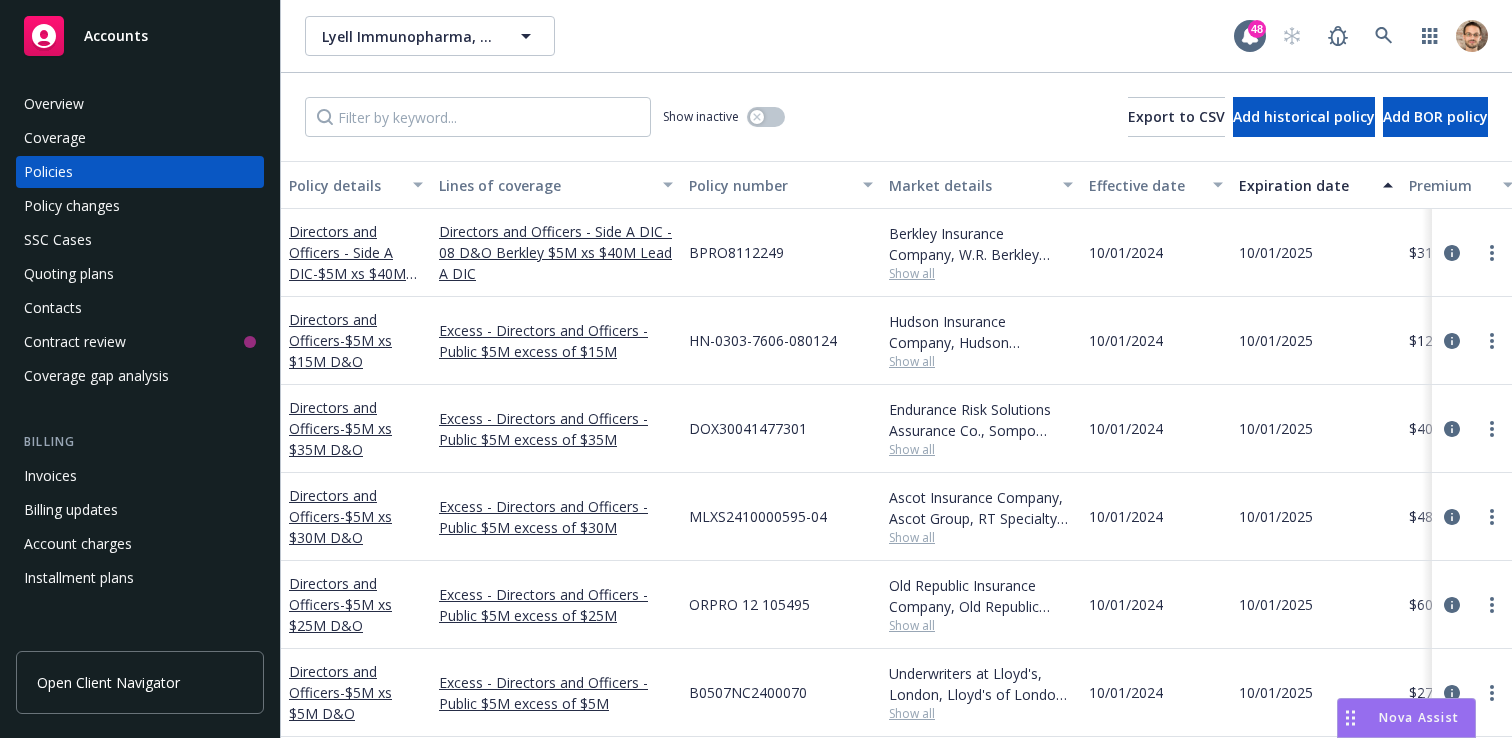 click on "Invoices" at bounding box center [140, 476] 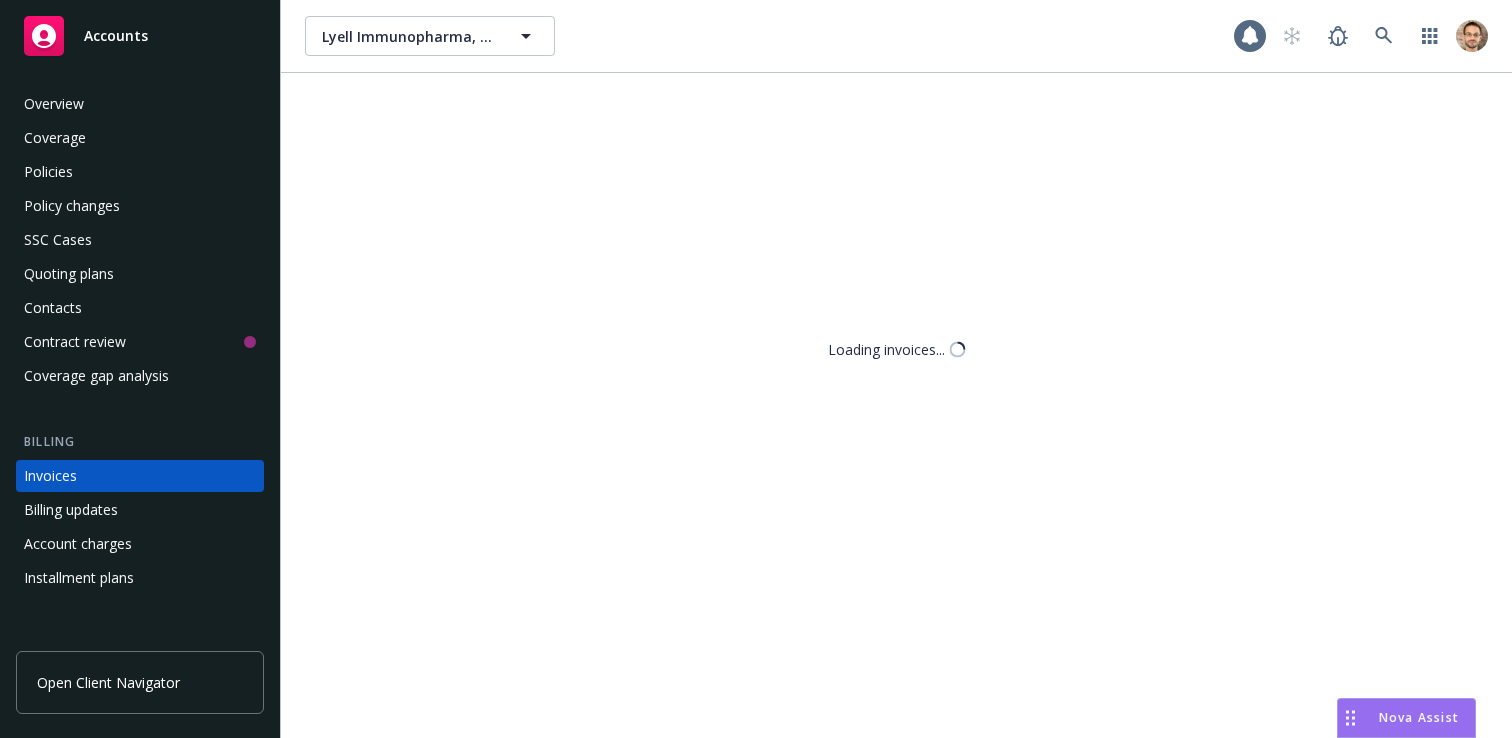 scroll, scrollTop: 75, scrollLeft: 0, axis: vertical 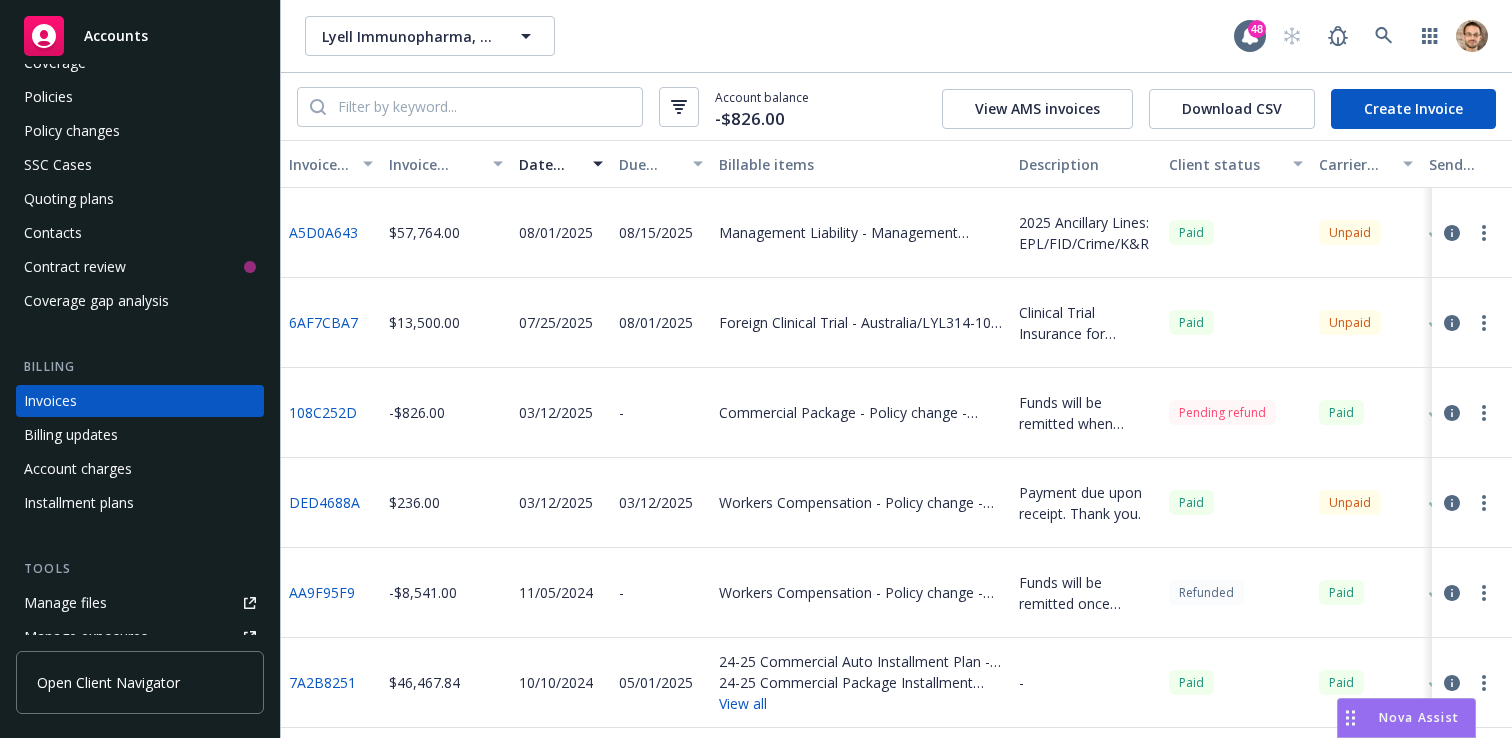click on "Create Invoice" at bounding box center (1413, 109) 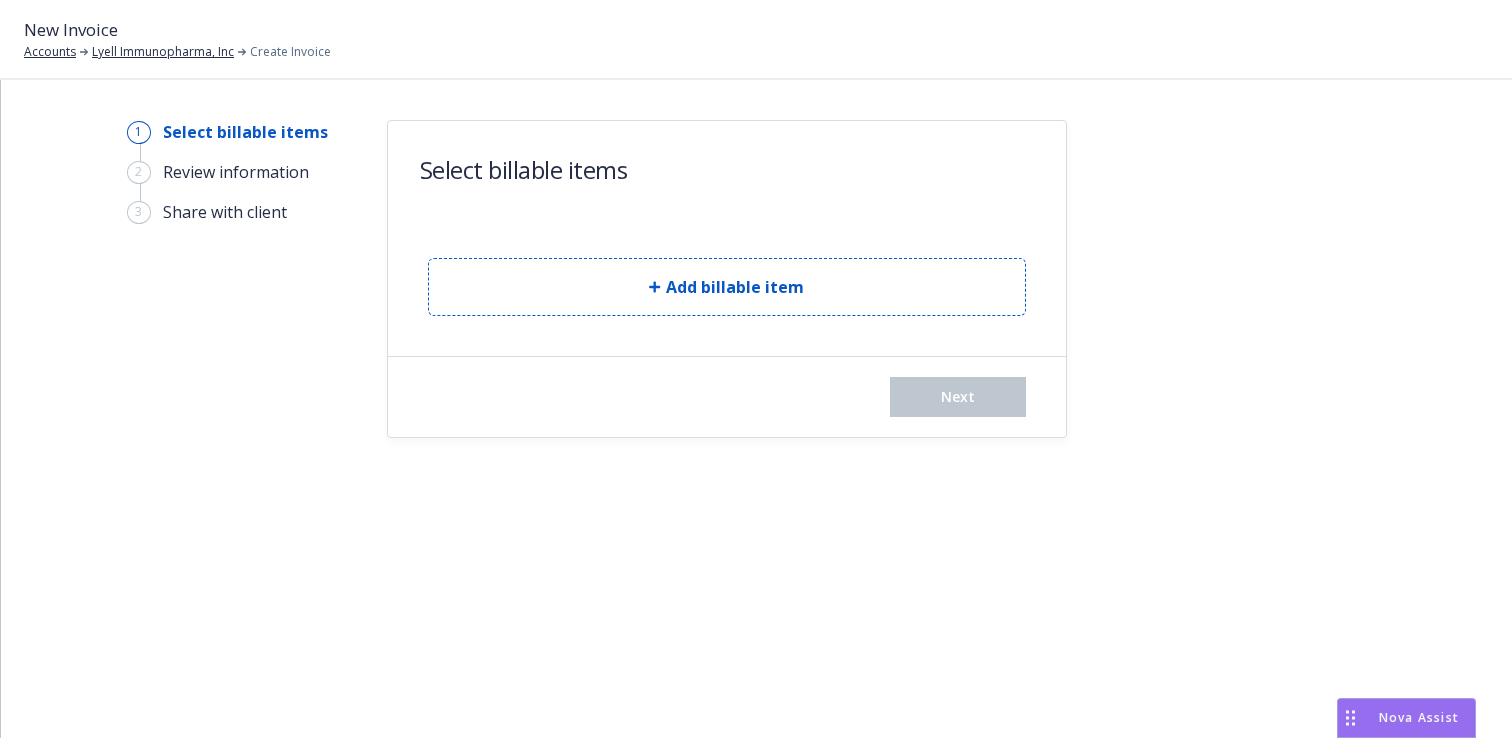 scroll, scrollTop: 0, scrollLeft: 0, axis: both 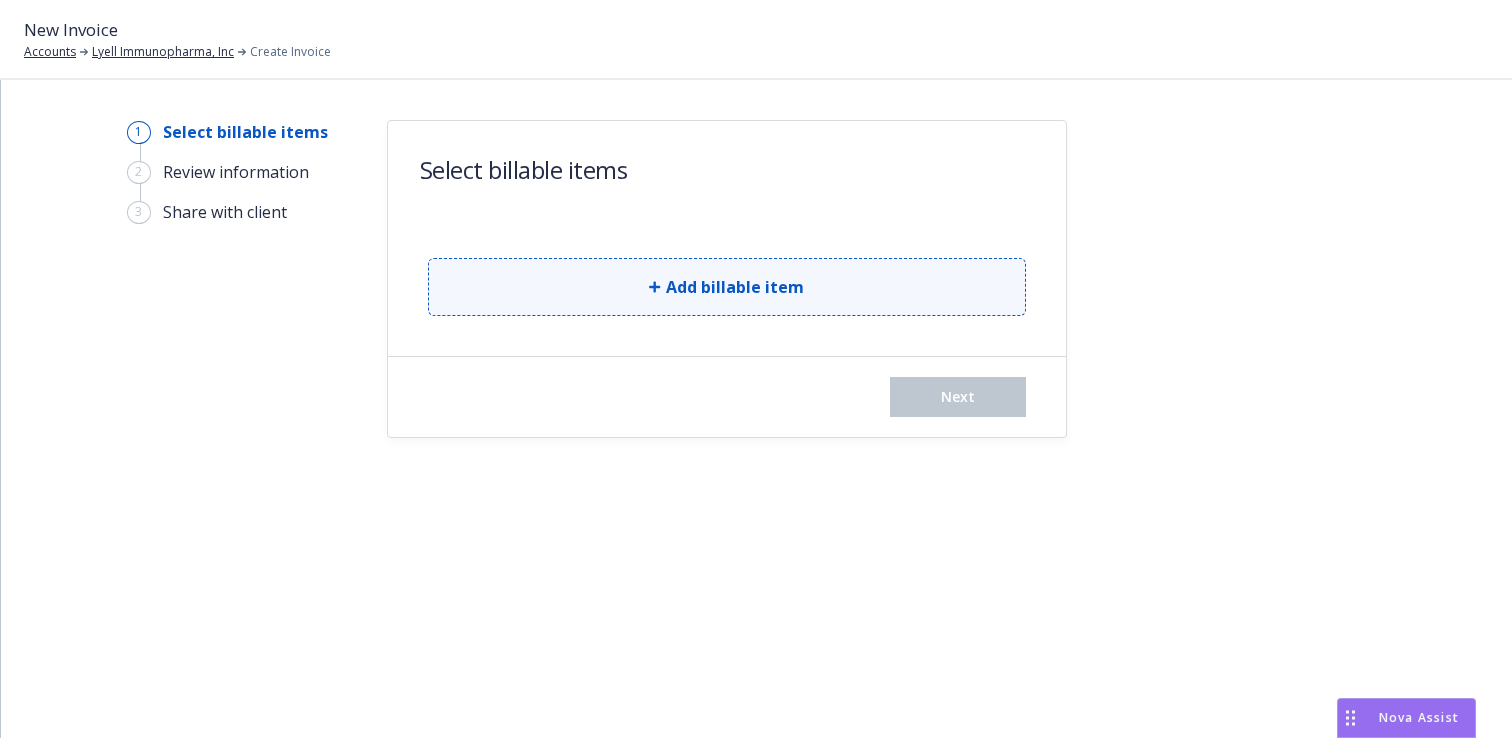 click on "Add billable item" at bounding box center (735, 287) 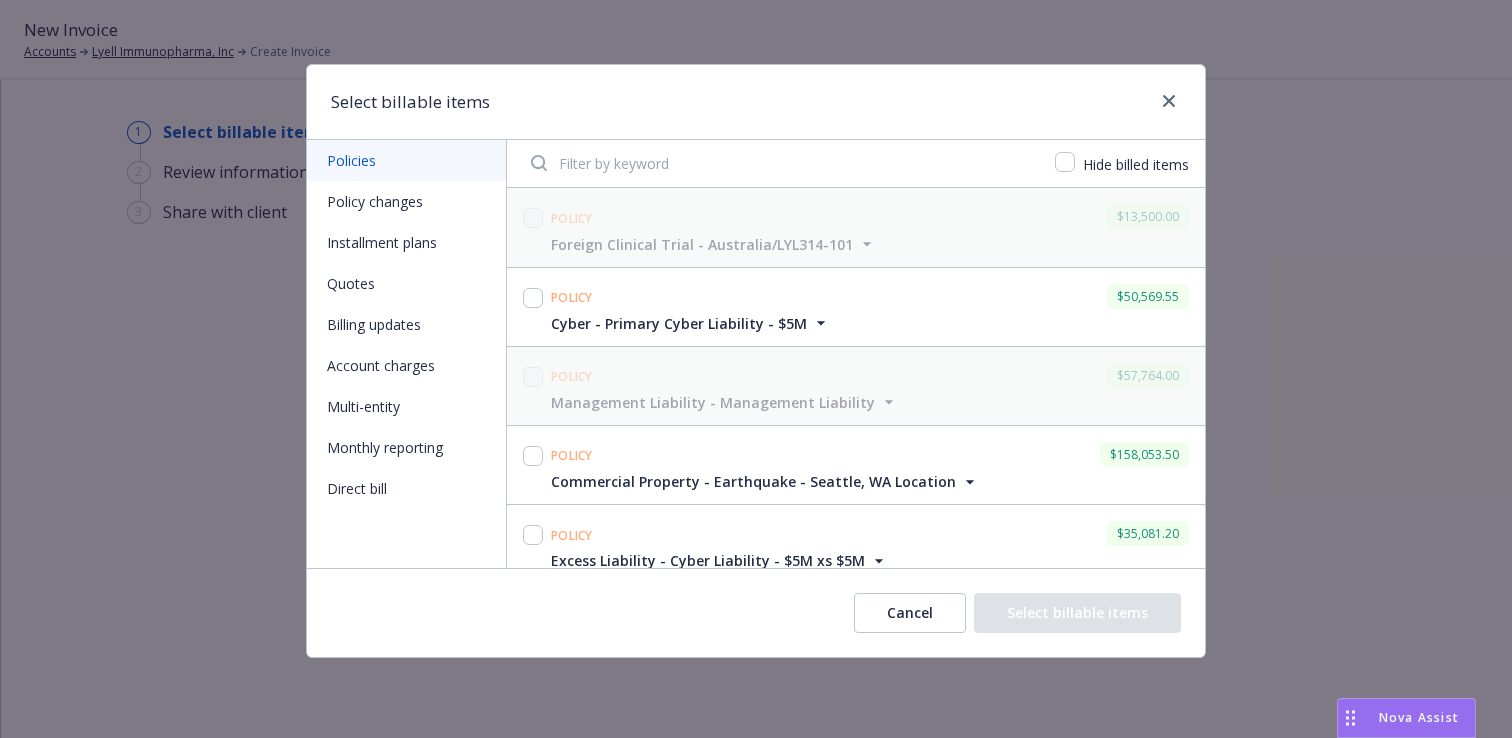 click at bounding box center (781, 163) 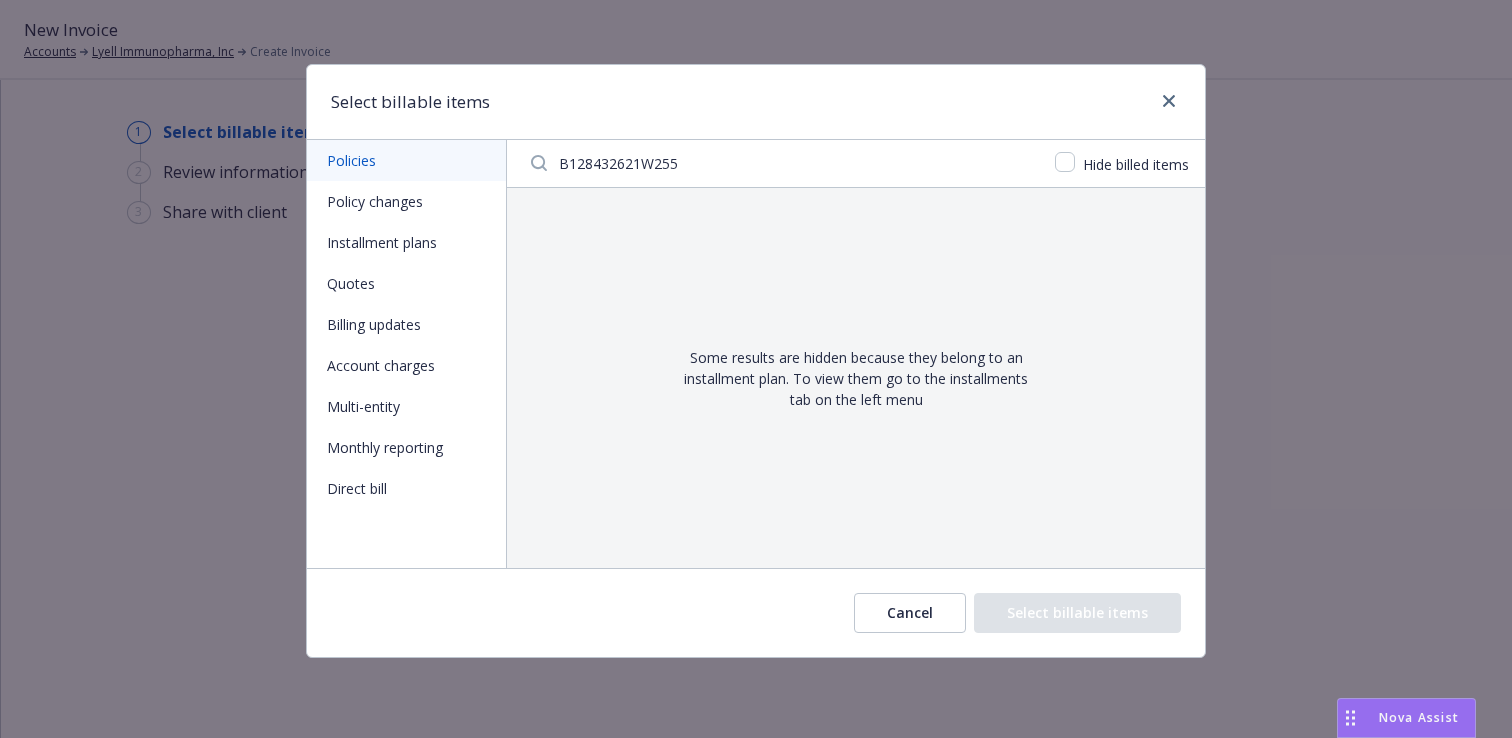 type on "B128432621W25" 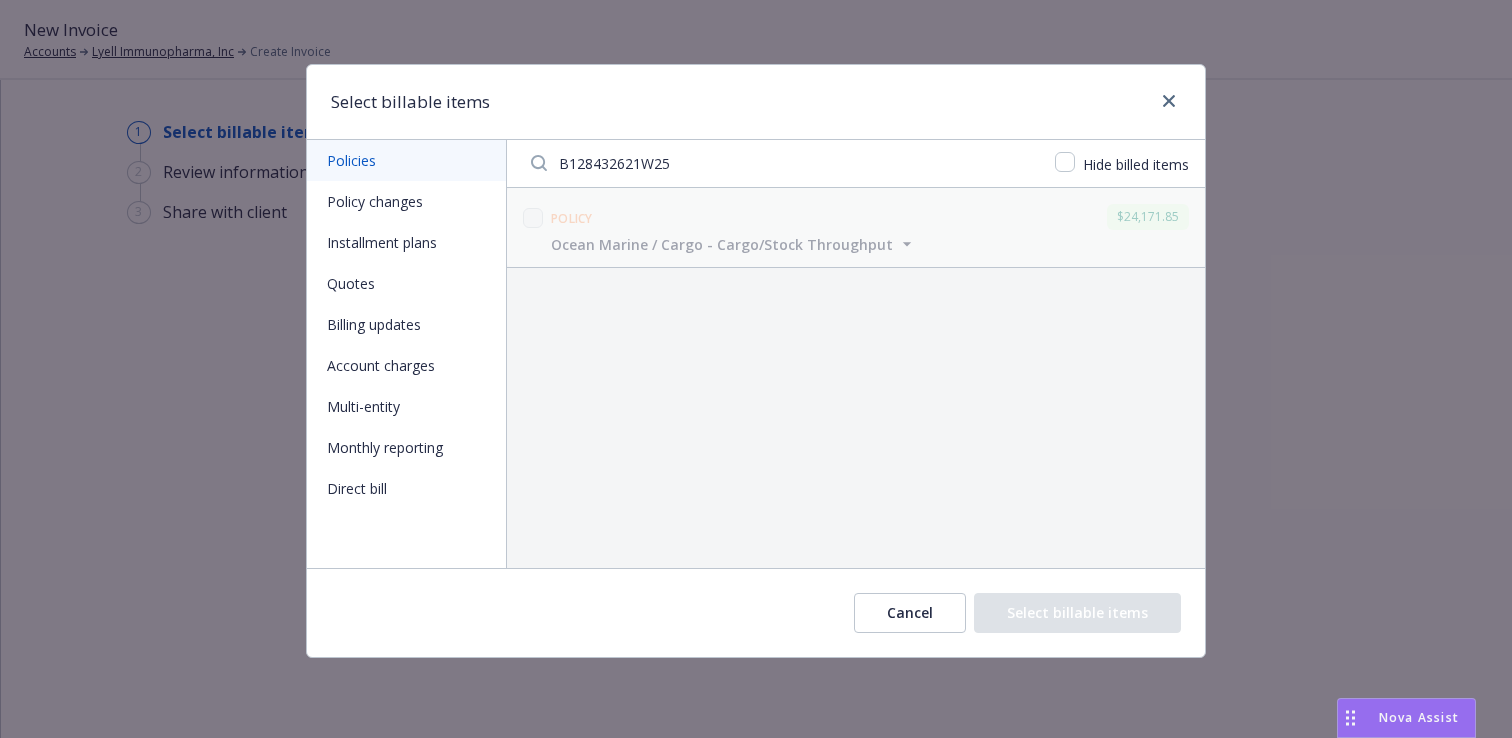 click on "B128432621W25" at bounding box center [781, 163] 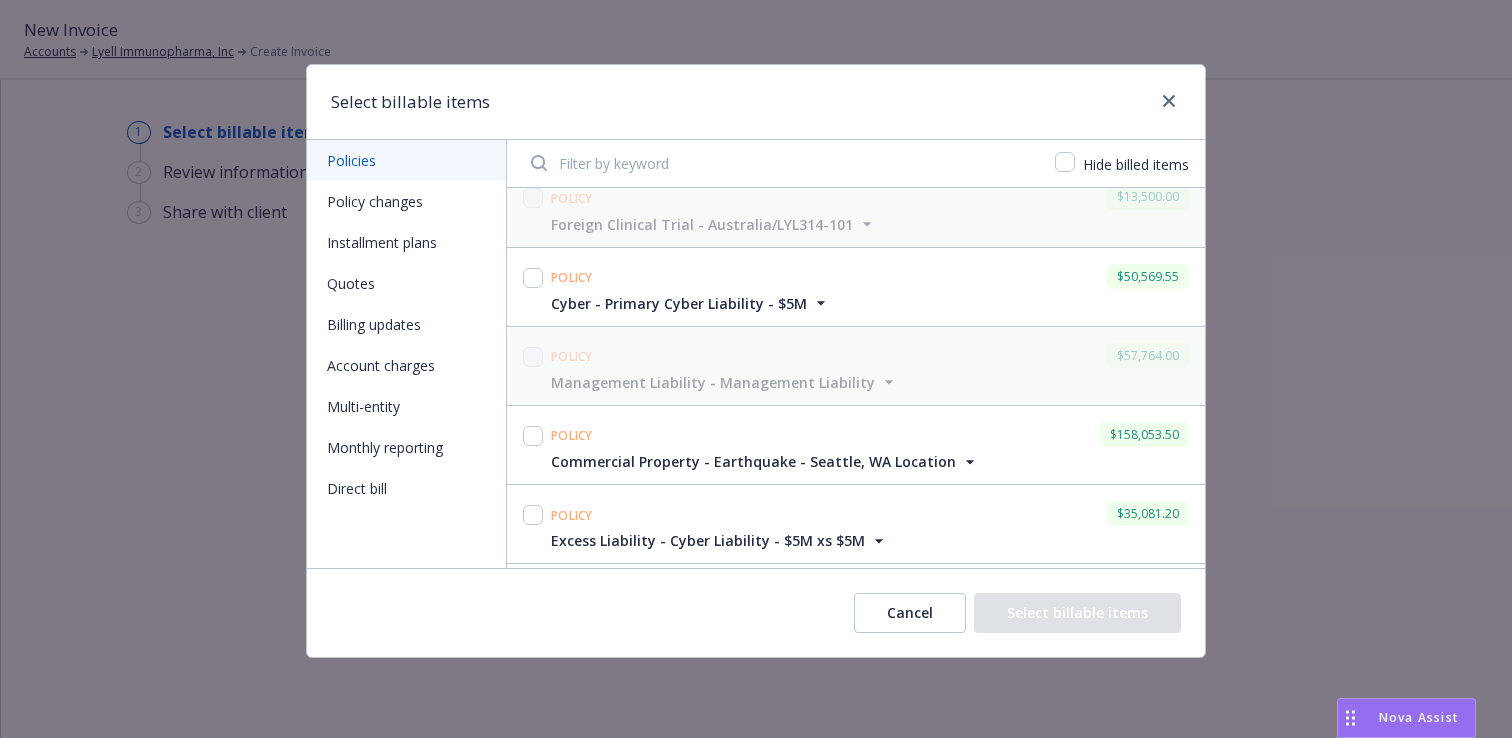 scroll, scrollTop: 0, scrollLeft: 0, axis: both 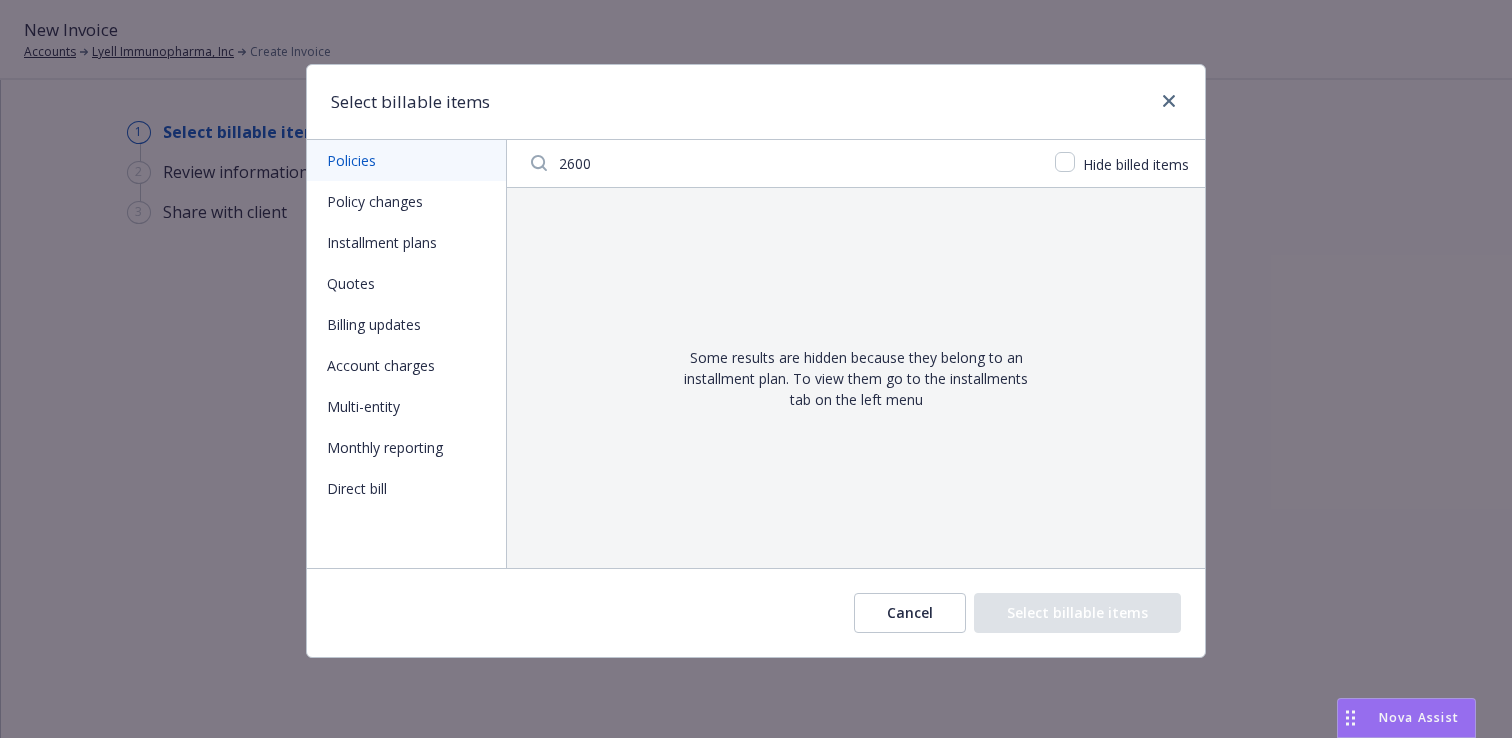 type on "26000" 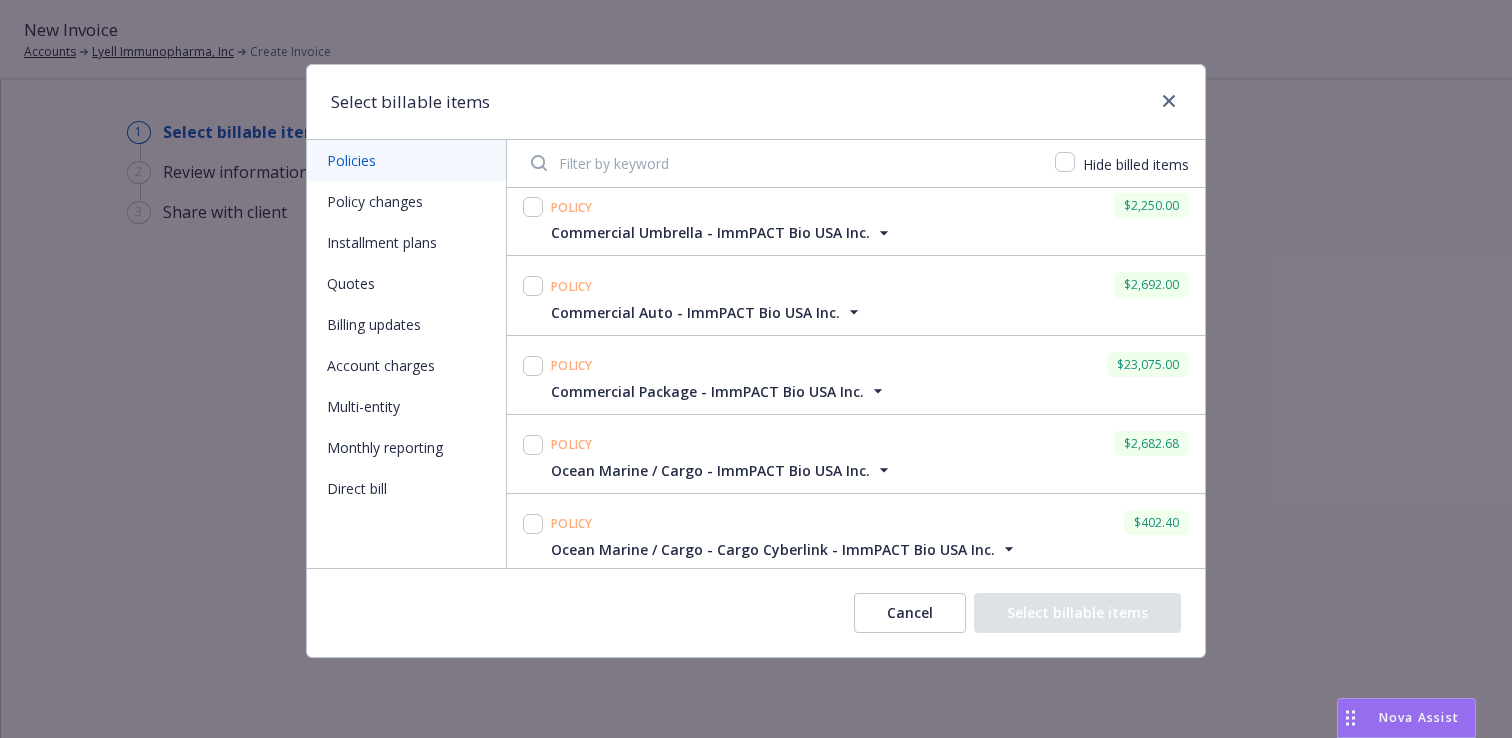 scroll, scrollTop: 2150, scrollLeft: 0, axis: vertical 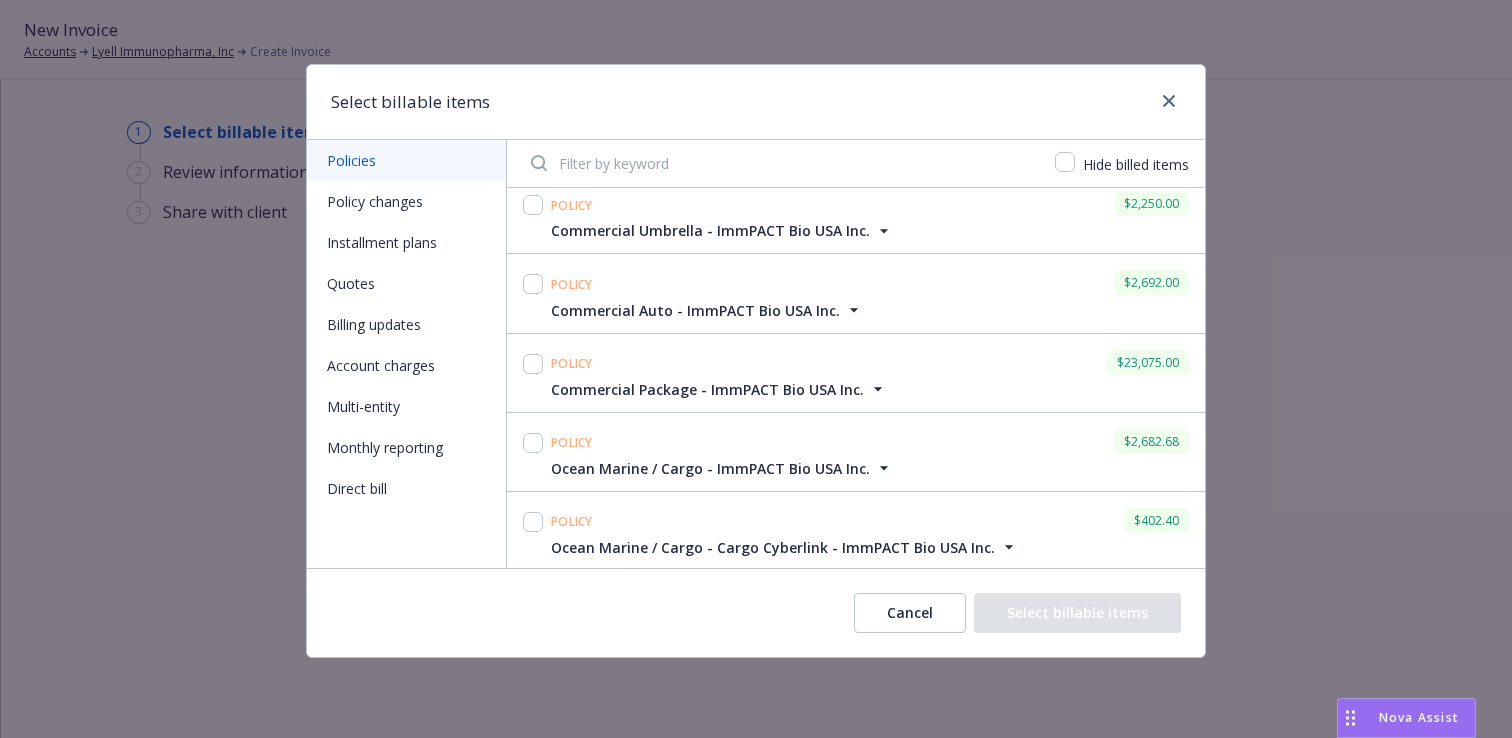type 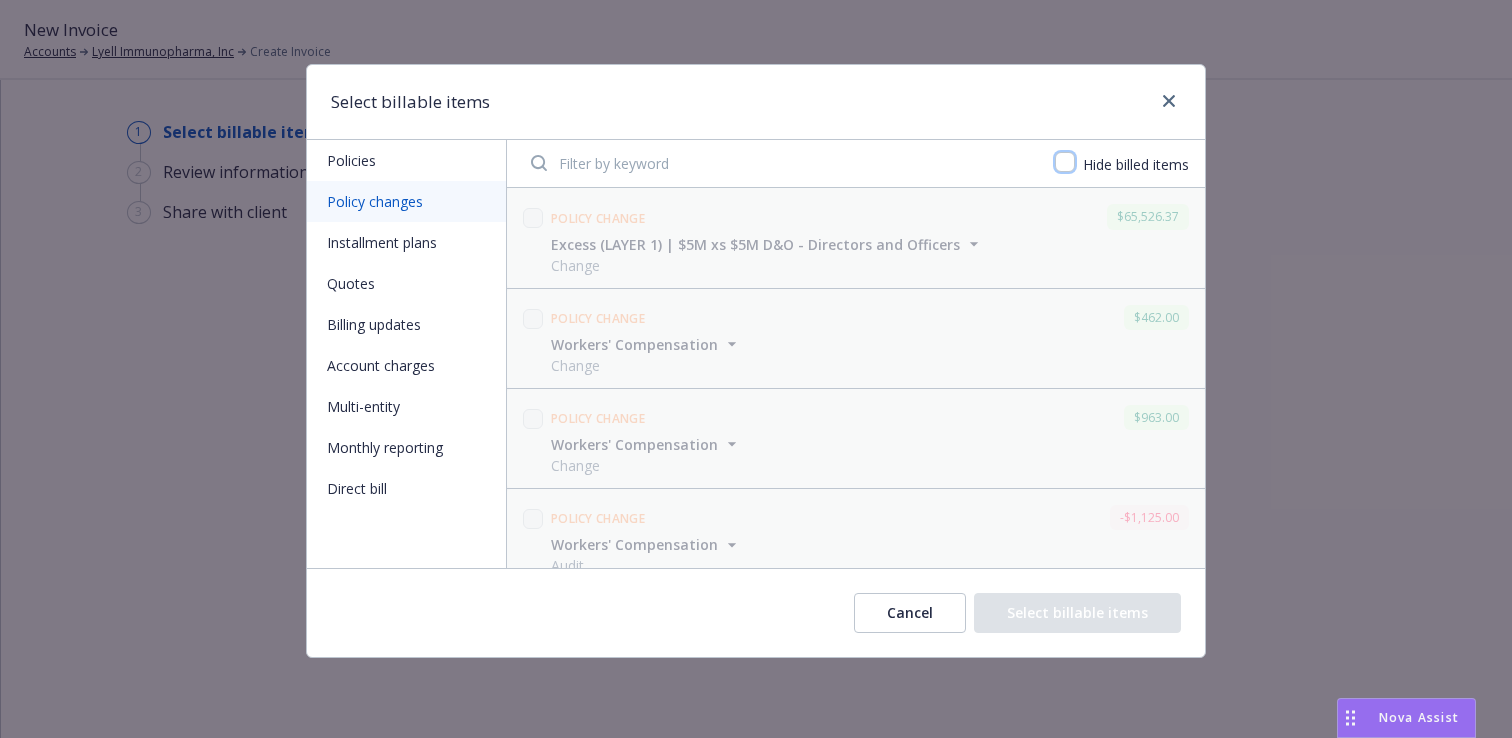 click at bounding box center (1065, 162) 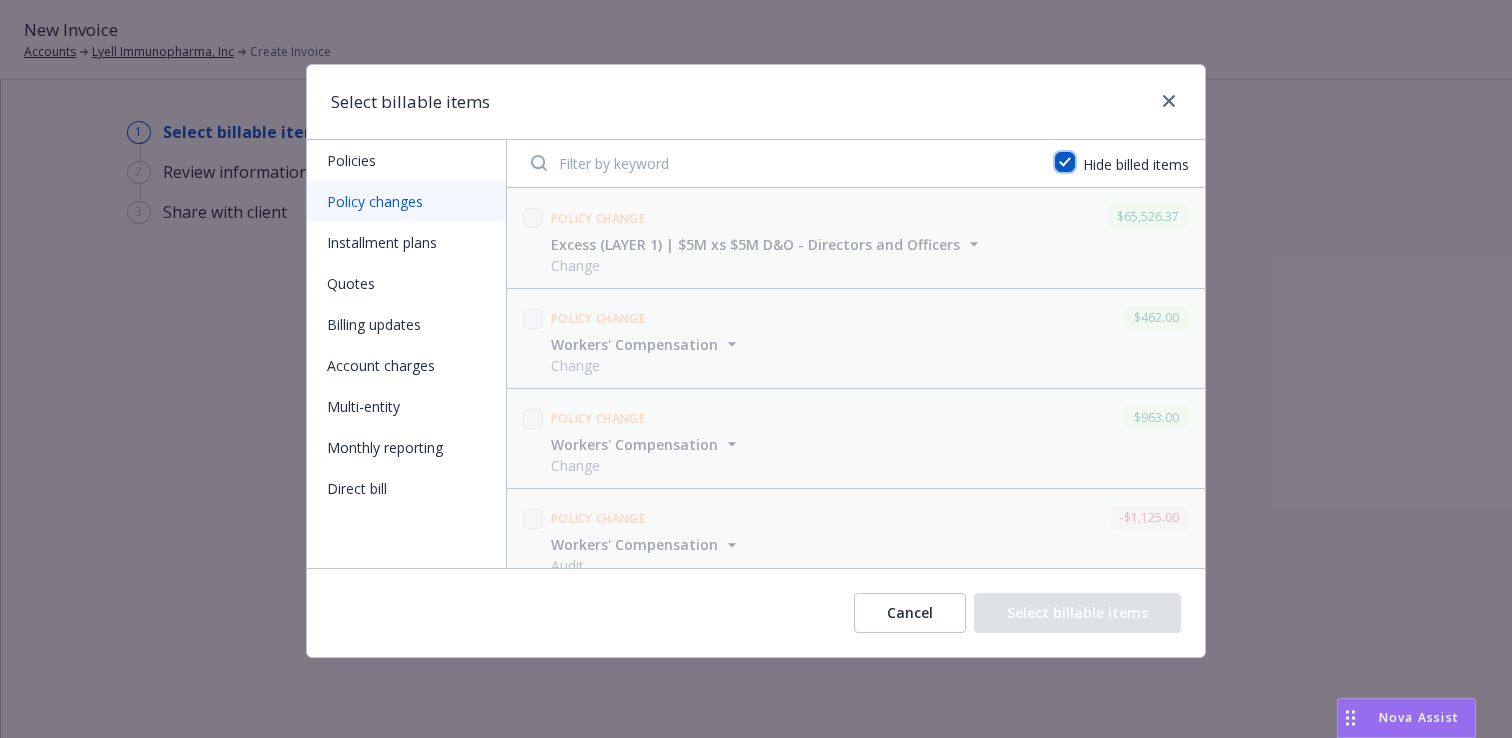 checkbox on "true" 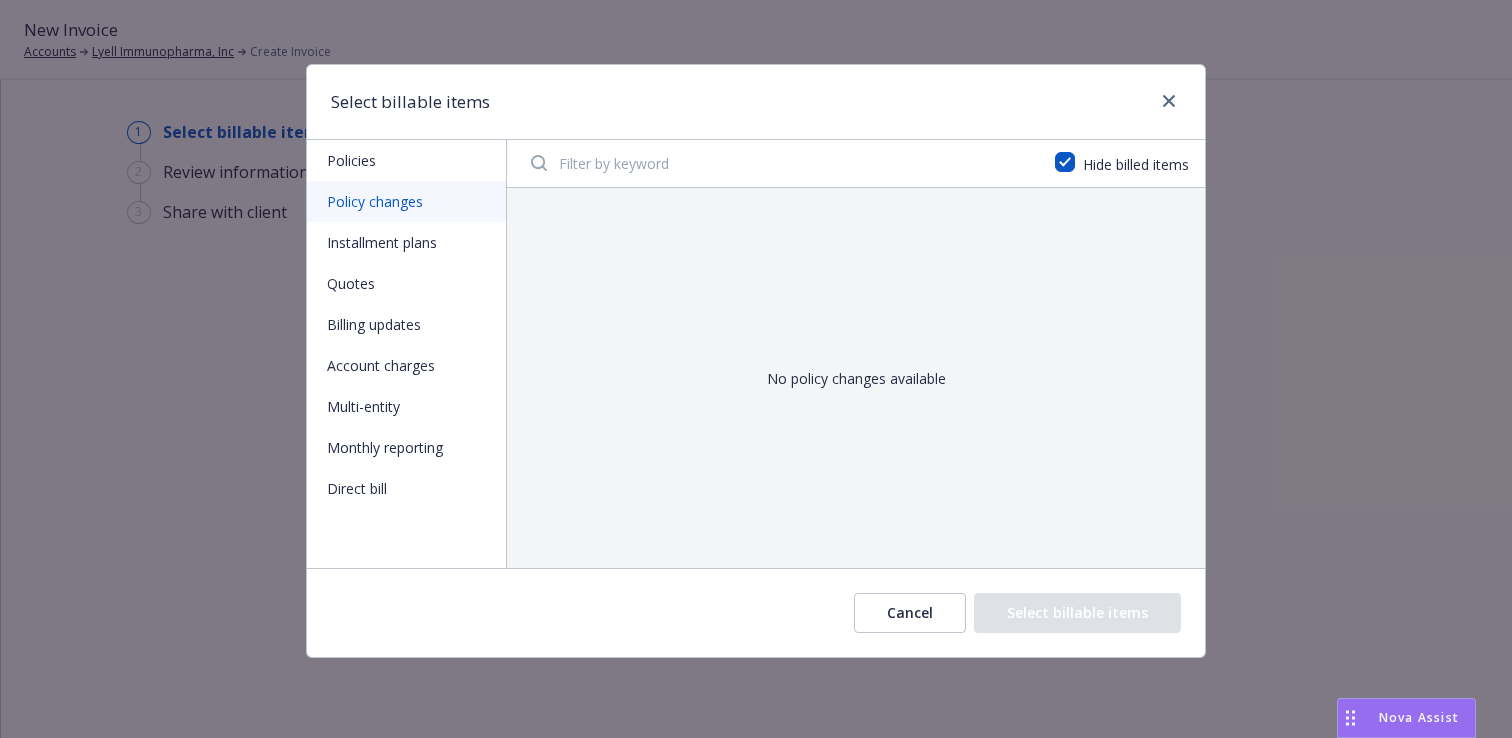 click on "Direct bill" at bounding box center (406, 488) 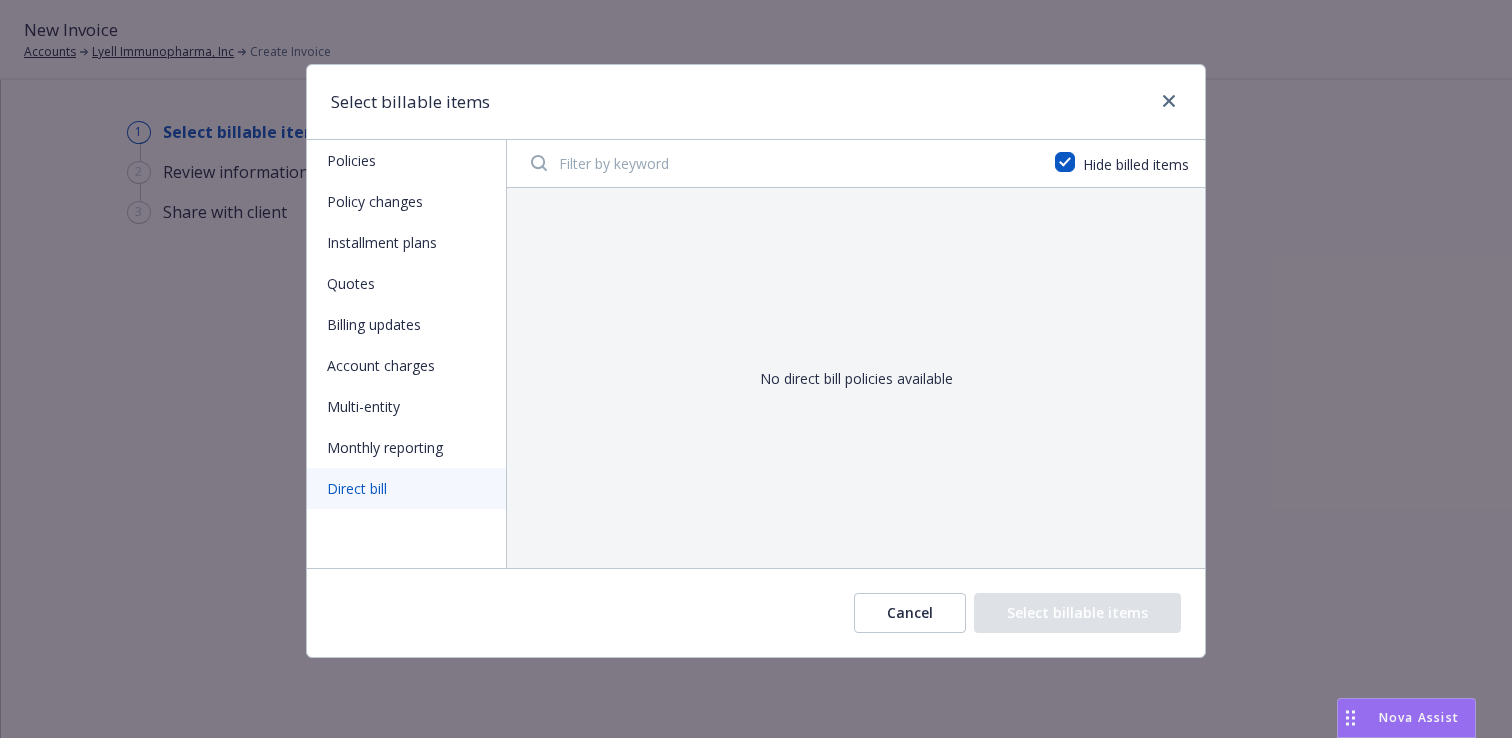 click on "Monthly reporting" at bounding box center [406, 447] 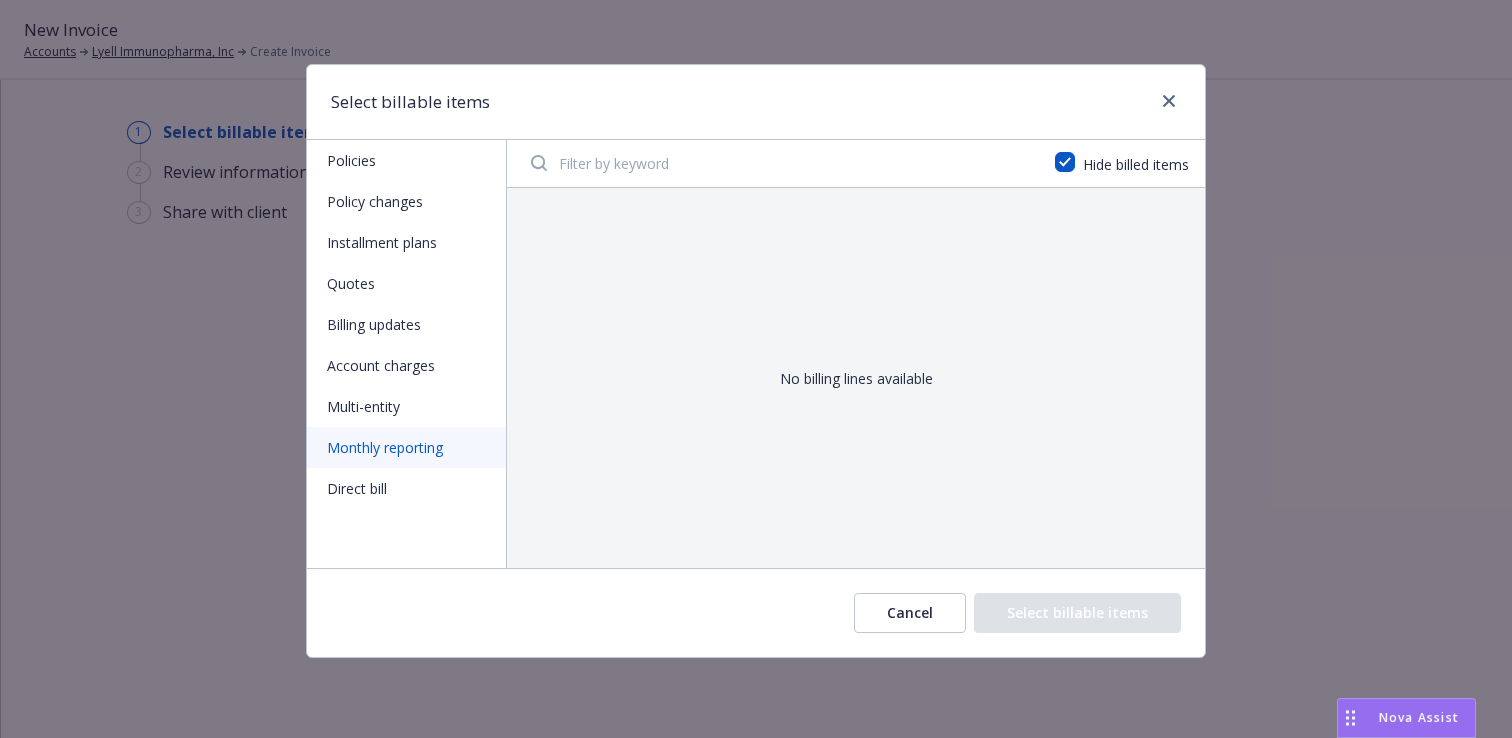 click on "Multi-entity" at bounding box center [406, 406] 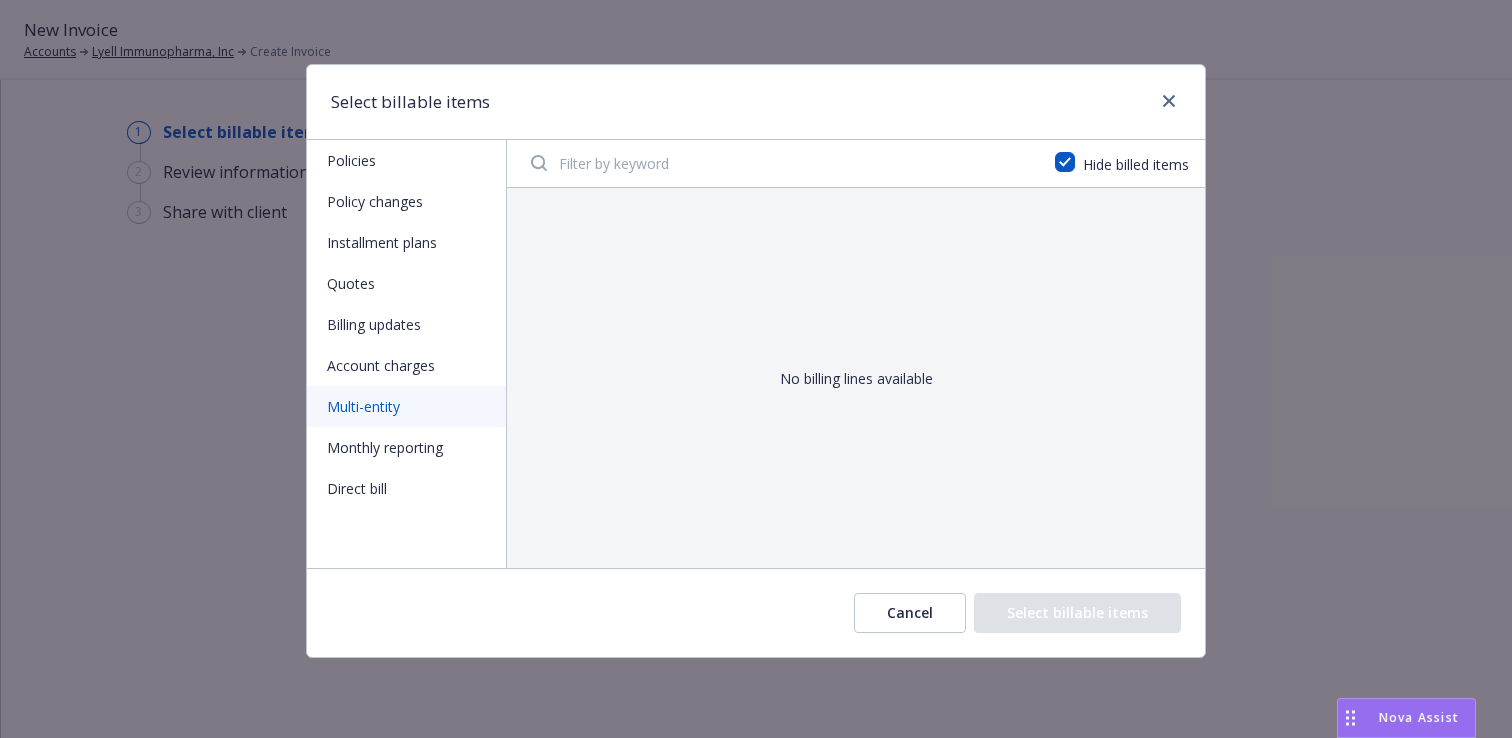 click on "Account charges" at bounding box center [406, 365] 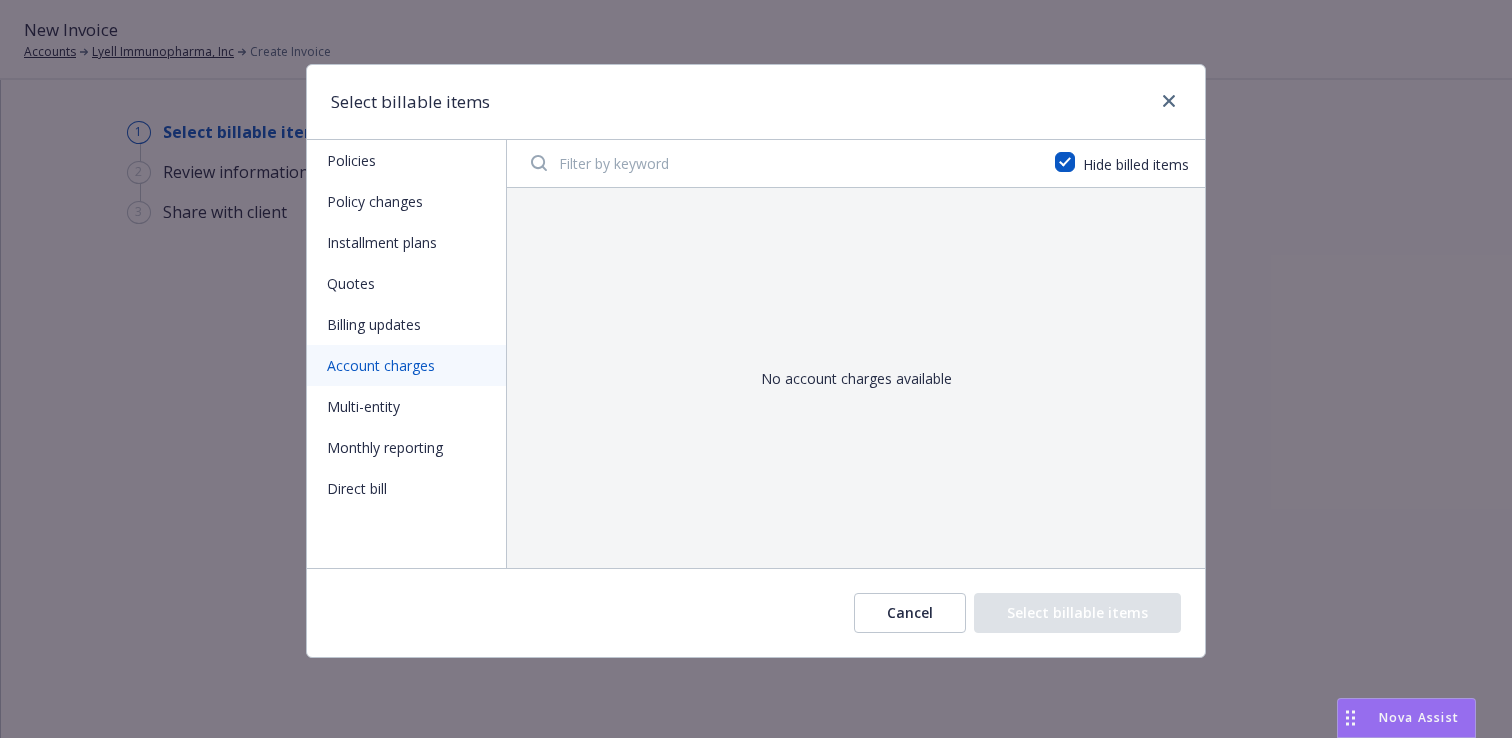 click on "Billing updates" at bounding box center (406, 324) 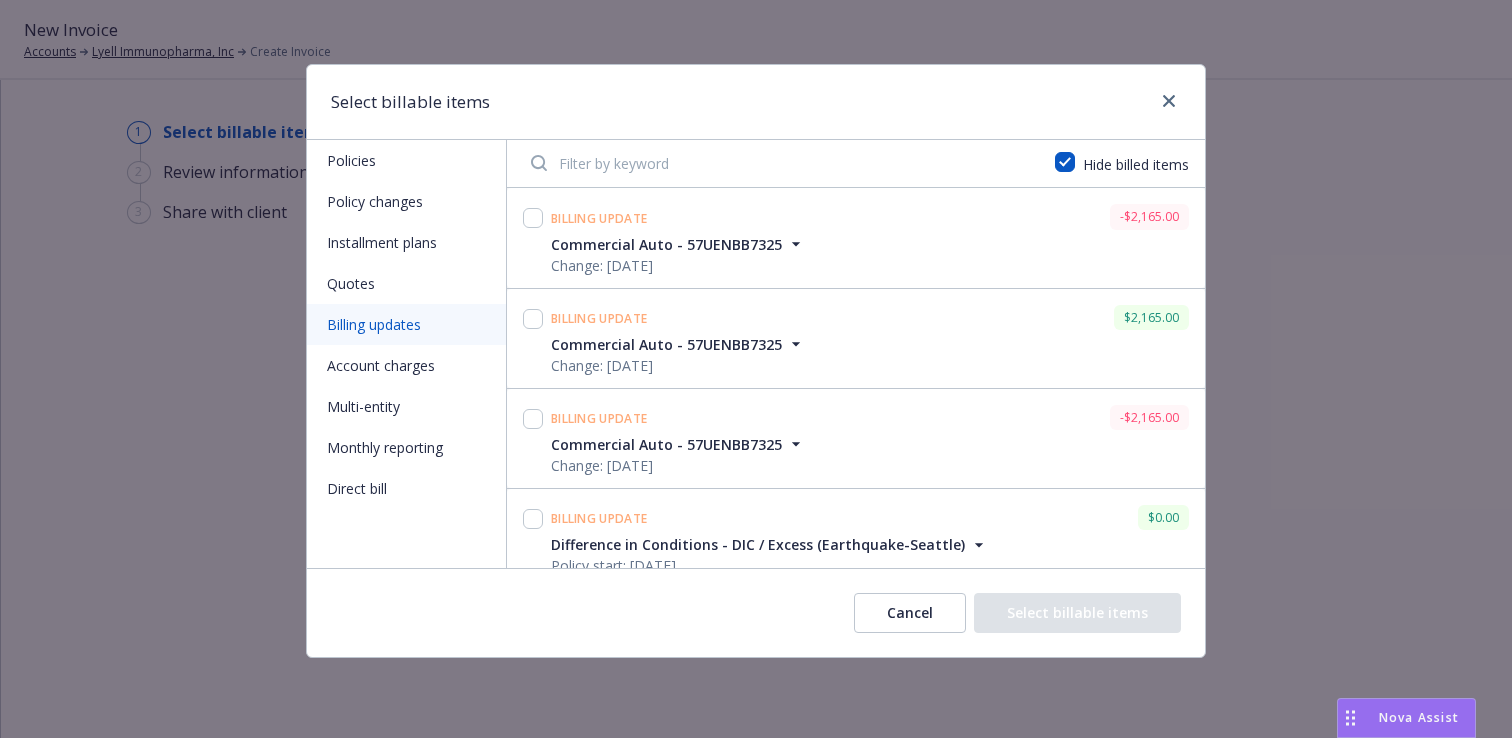 click on "Quotes" at bounding box center [406, 283] 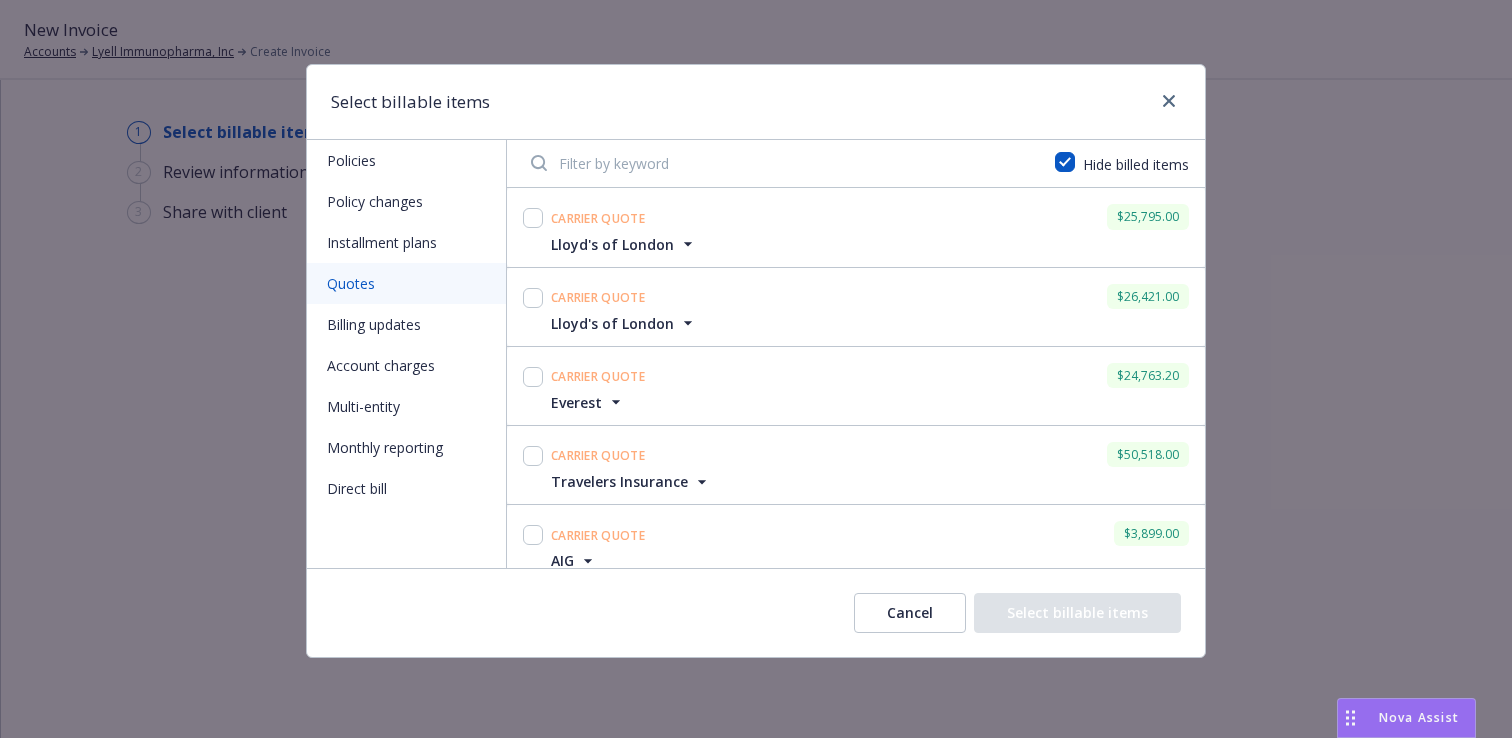 click on "Installment plans" at bounding box center (406, 242) 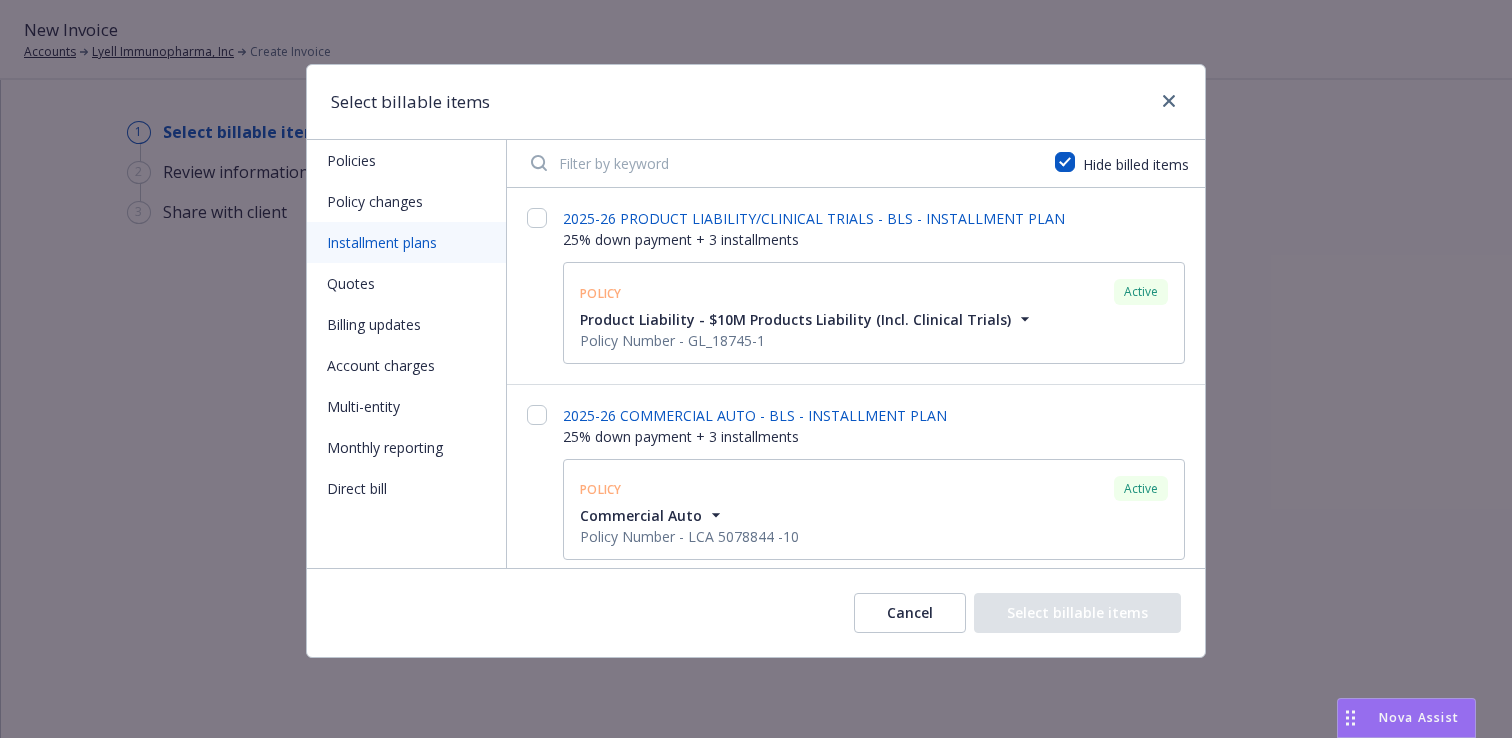 click at bounding box center [781, 163] 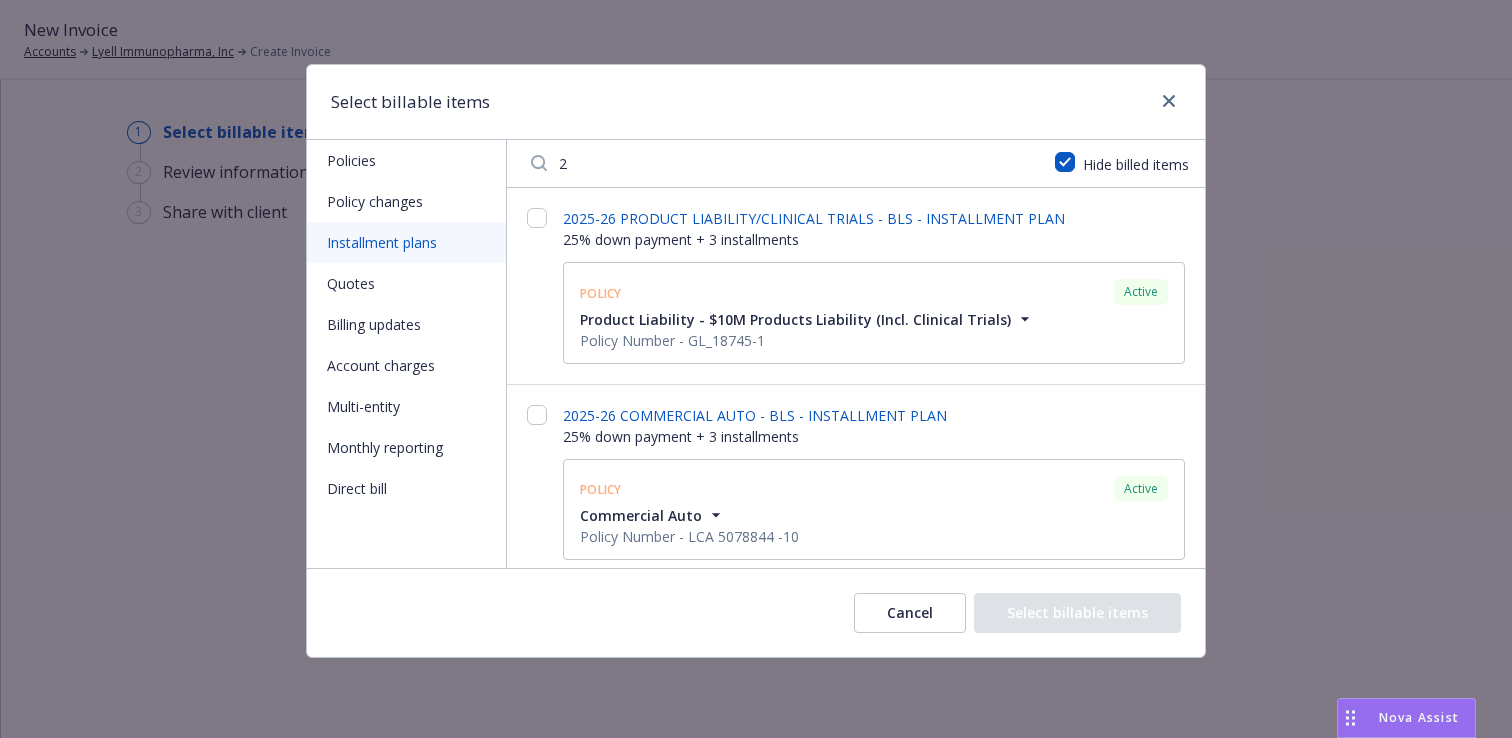 type on "25" 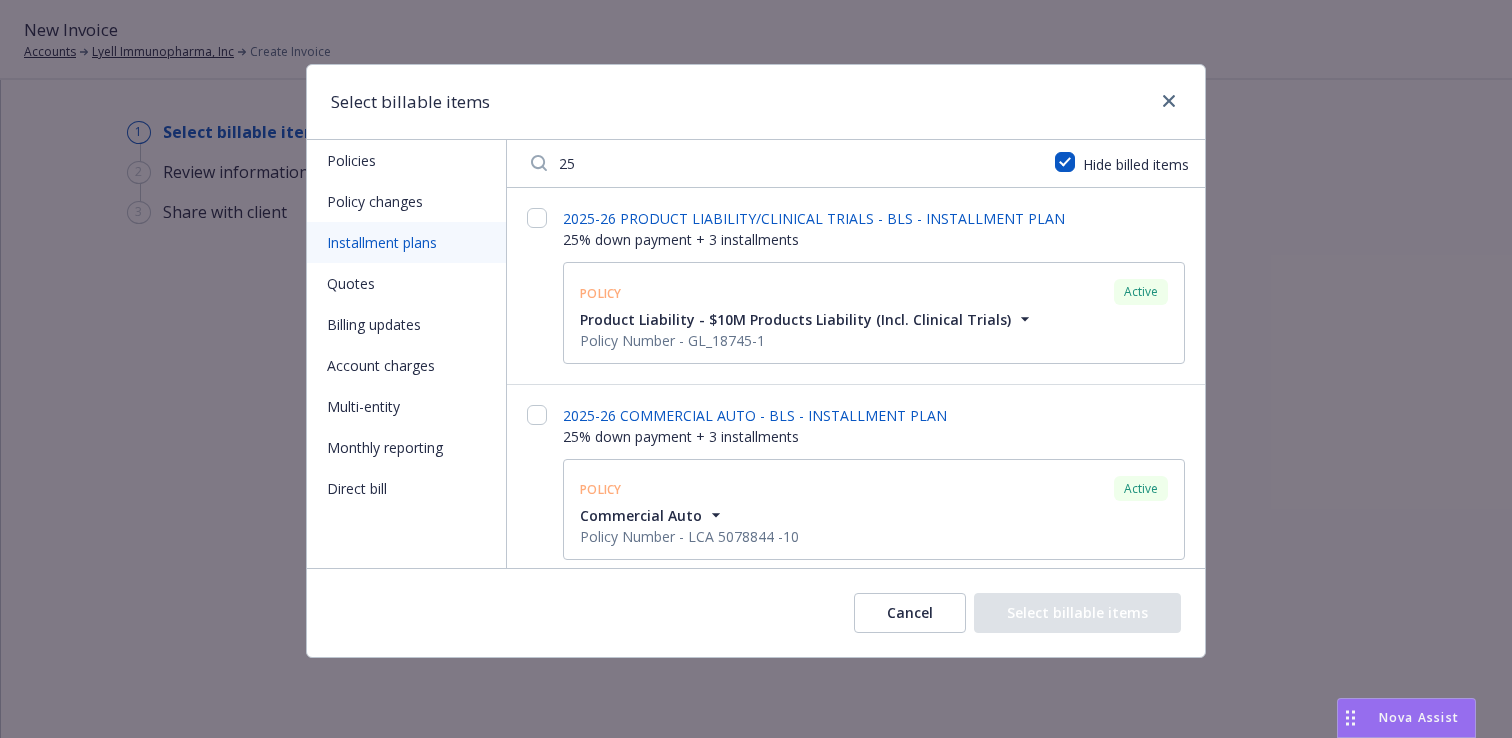 type 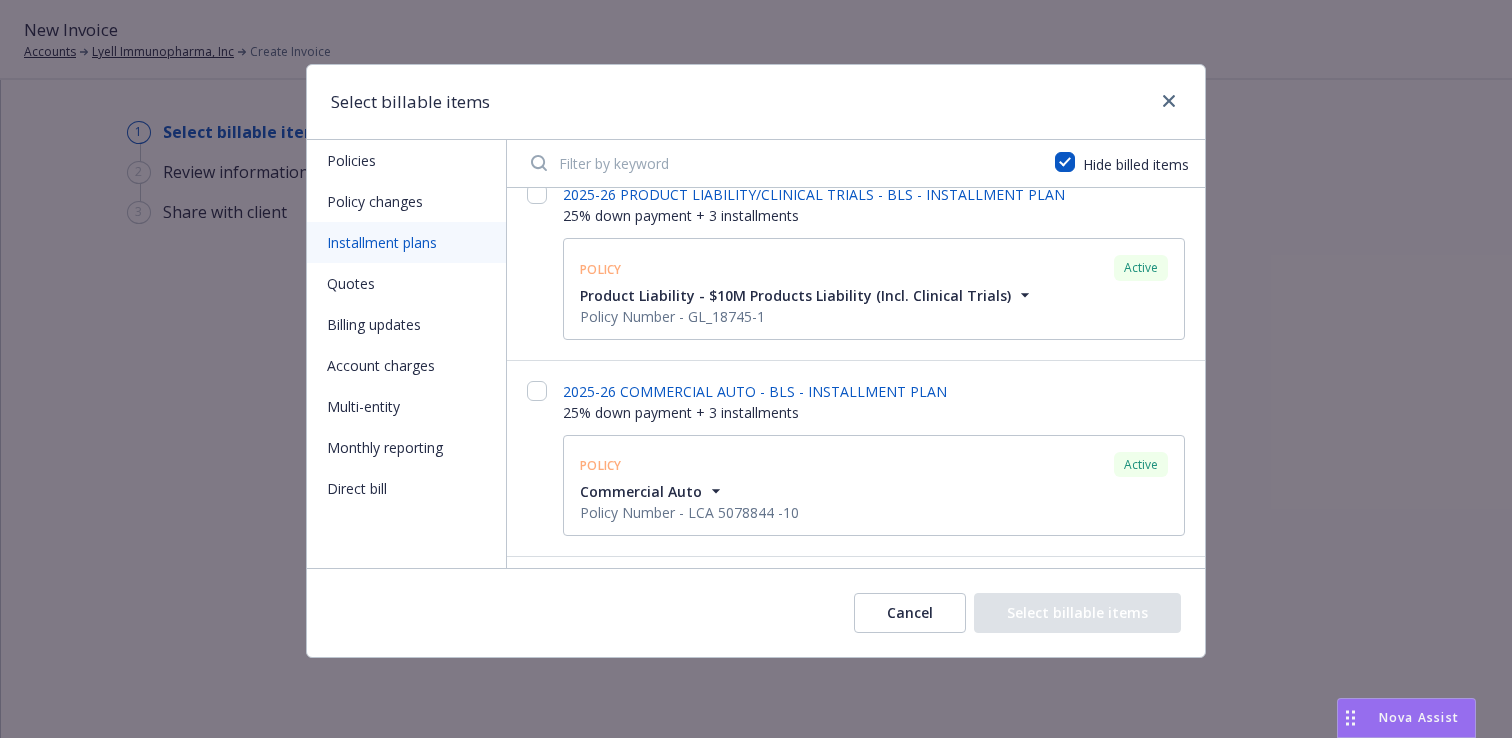 scroll, scrollTop: 0, scrollLeft: 0, axis: both 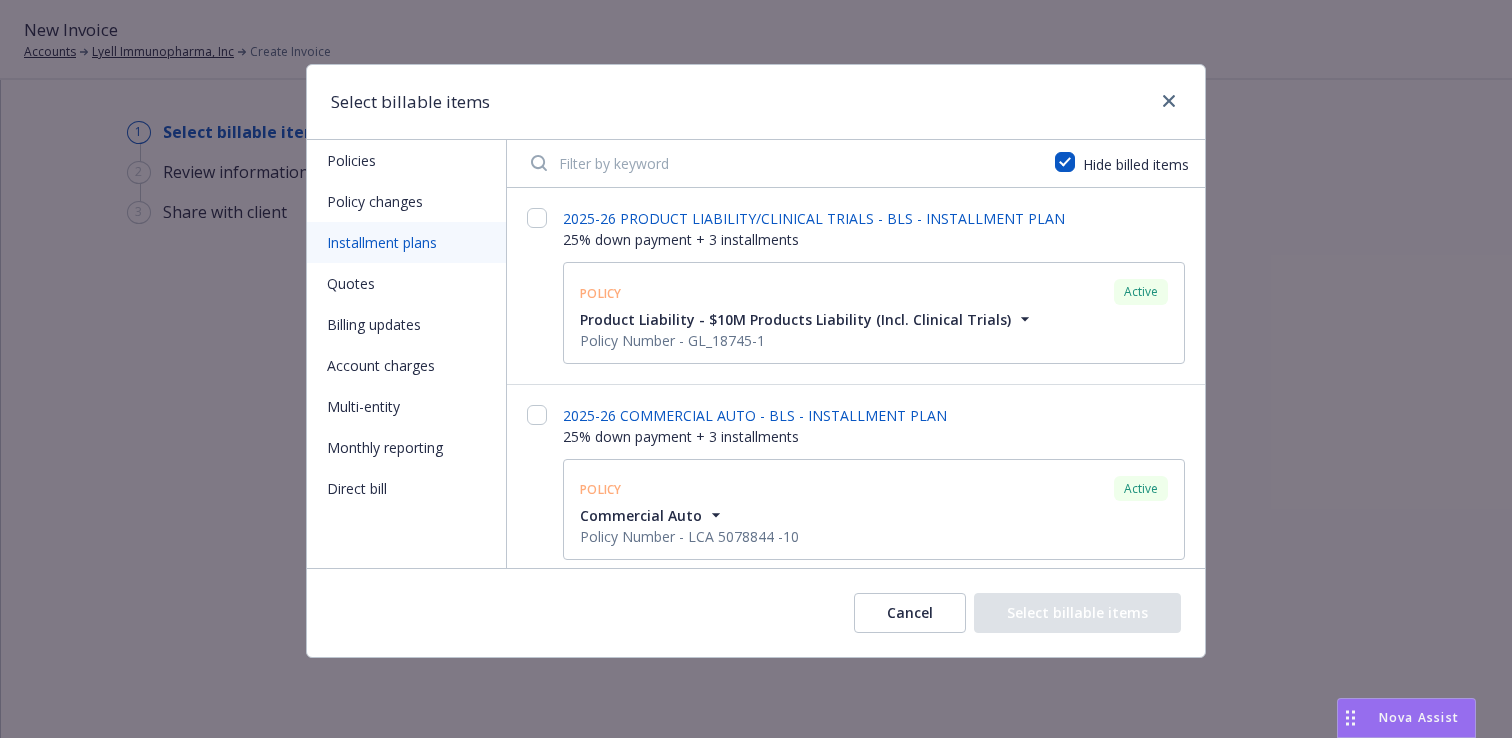 click on "Policy changes" at bounding box center [406, 201] 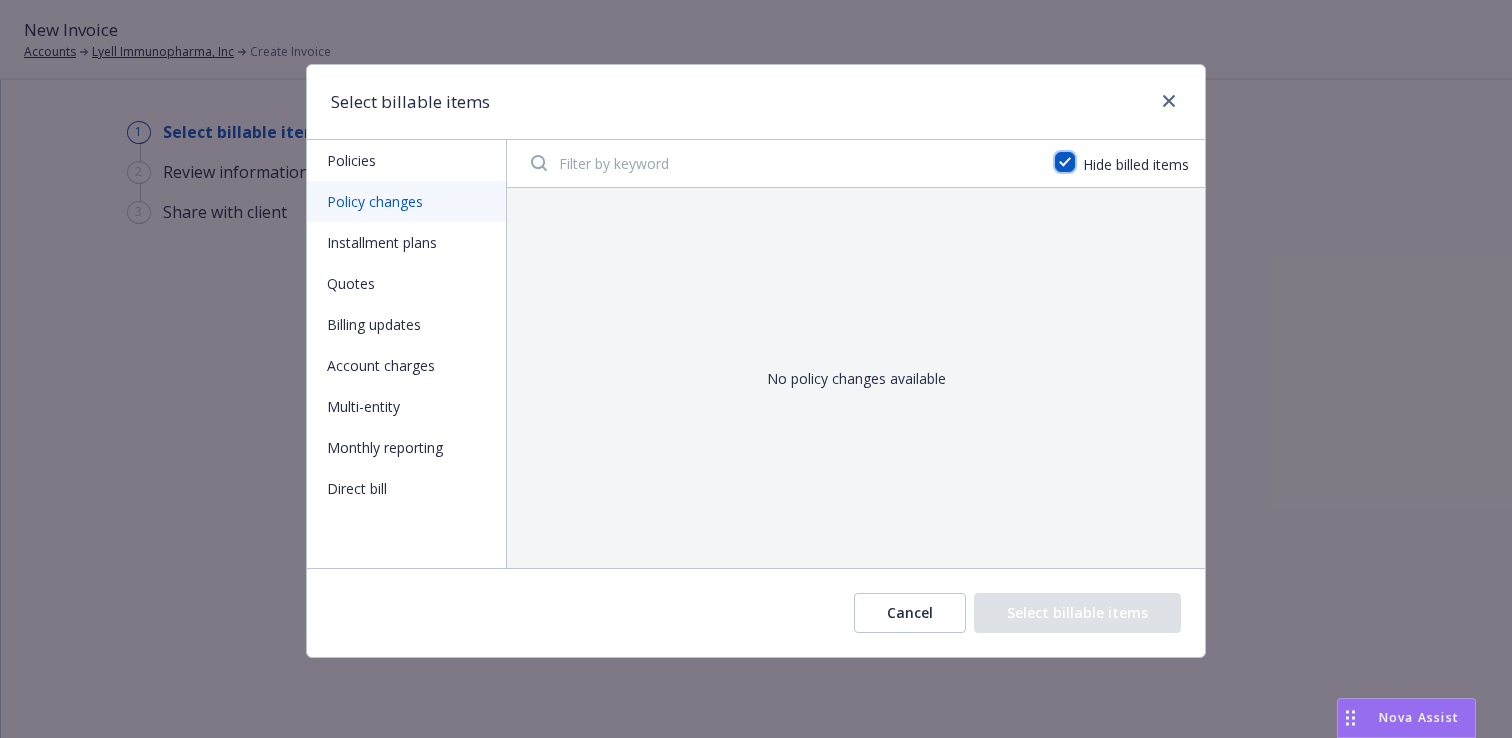 click at bounding box center (1065, 162) 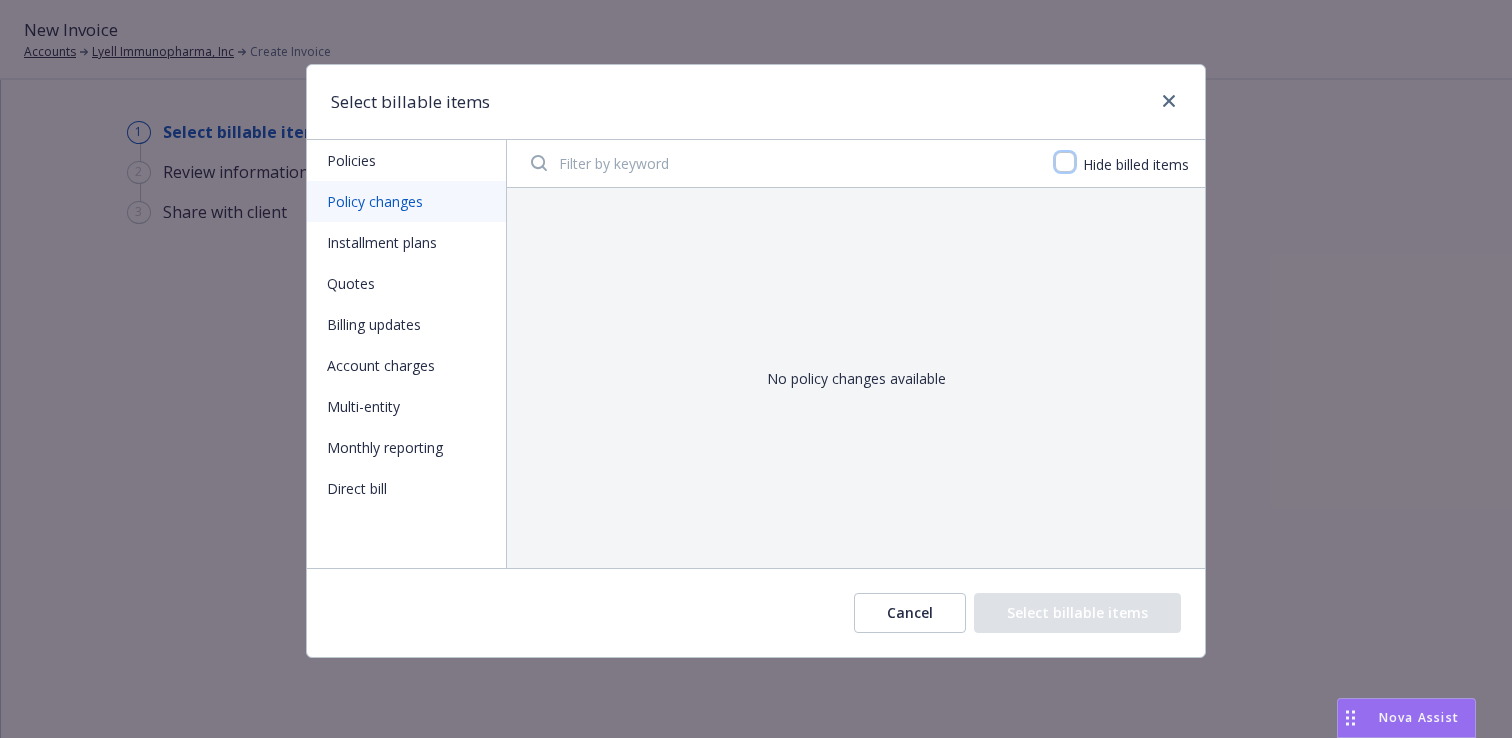 checkbox on "false" 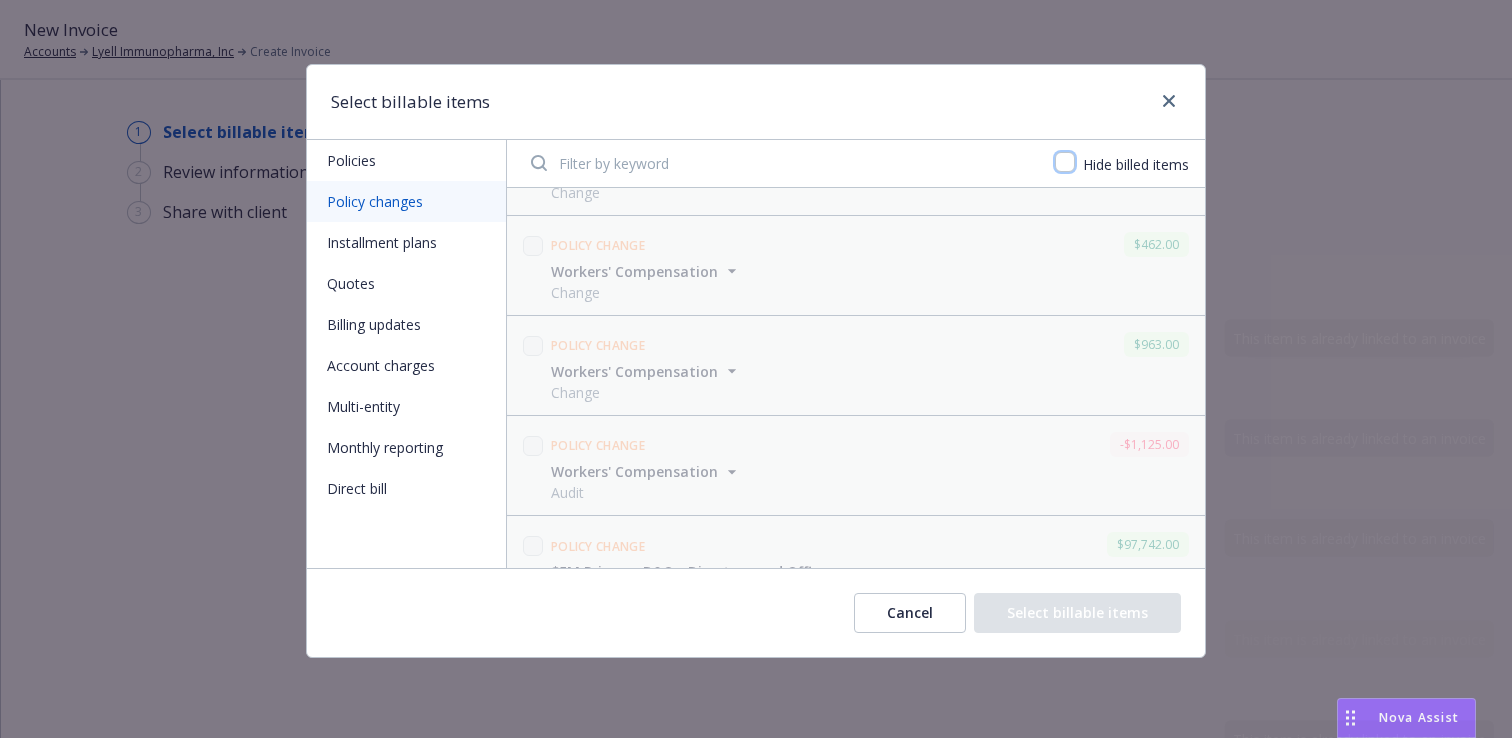scroll, scrollTop: 0, scrollLeft: 0, axis: both 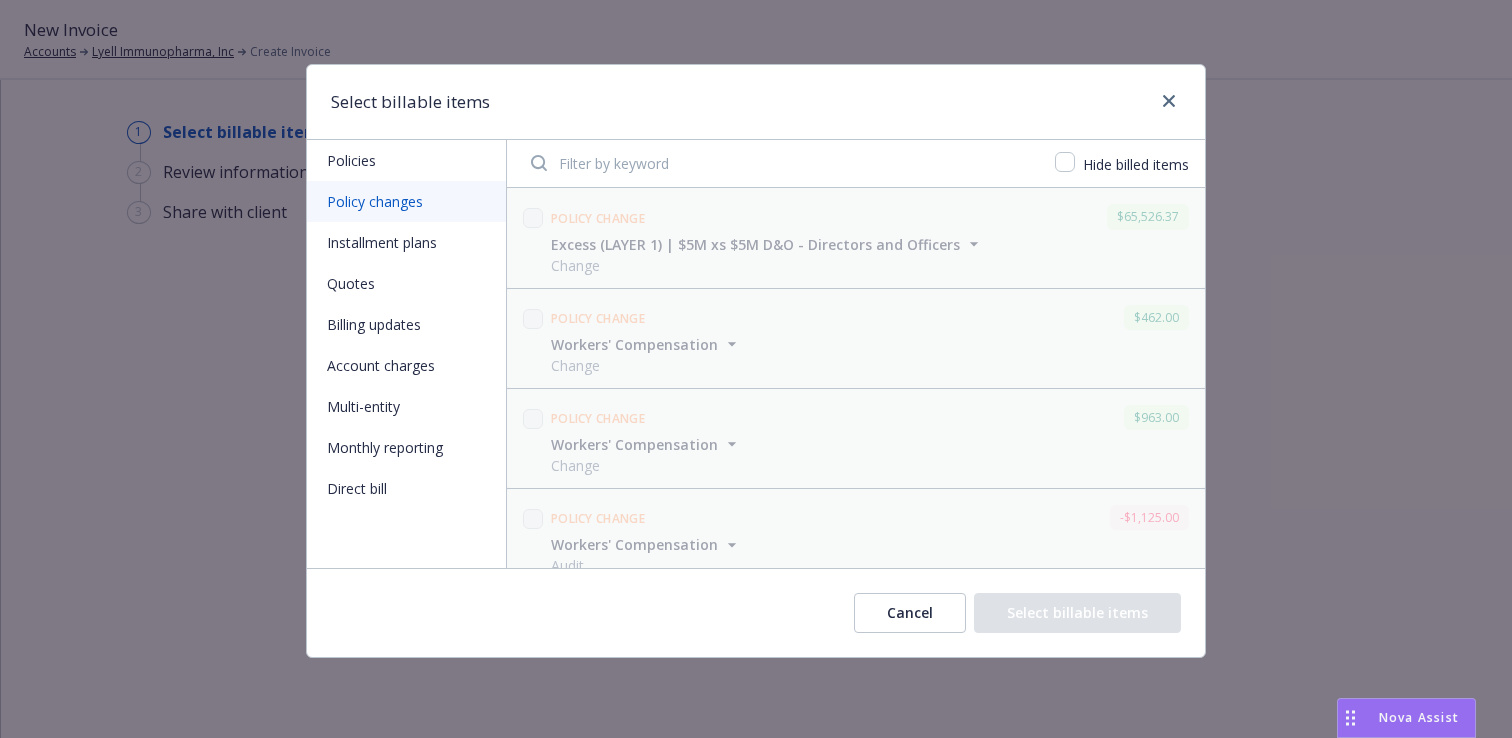 click on "Policies" at bounding box center (406, 160) 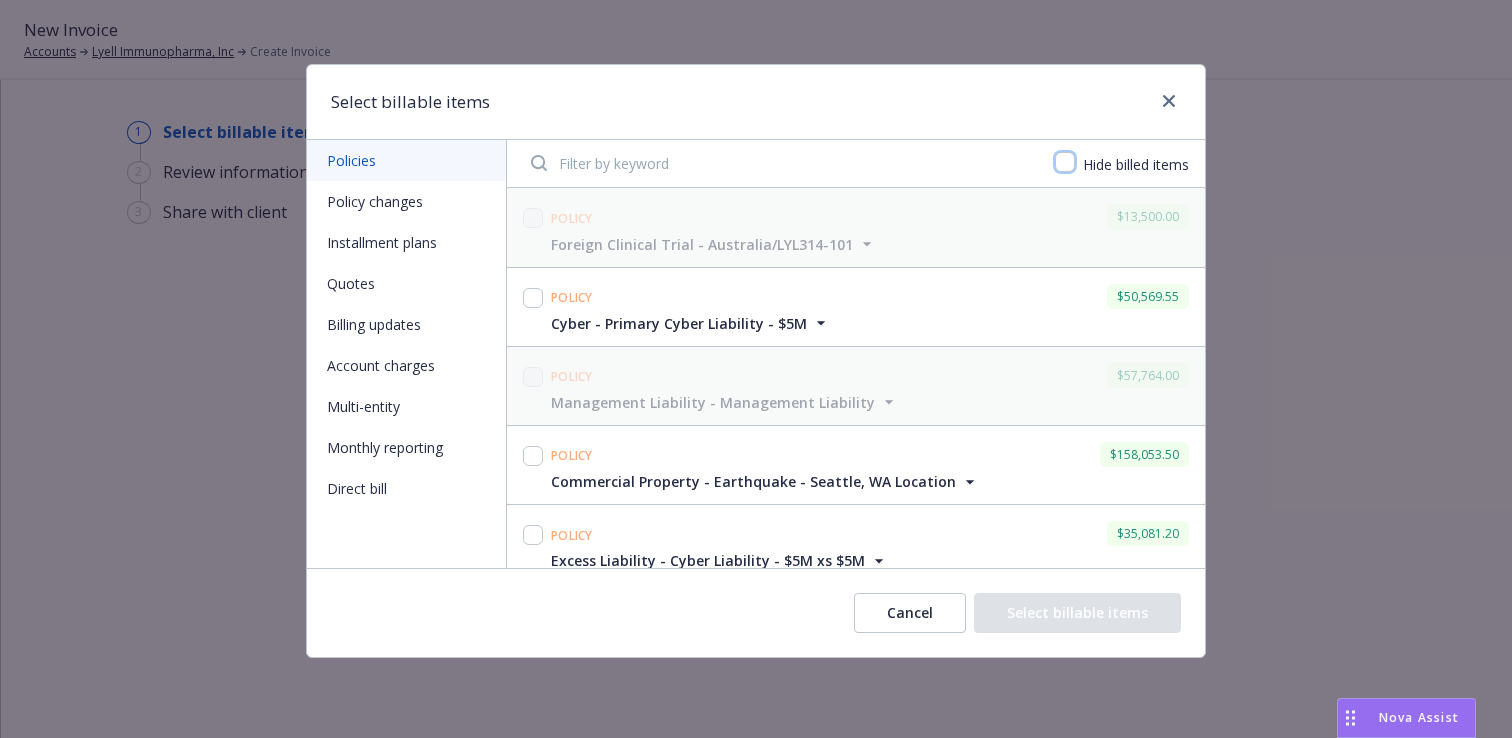click at bounding box center [1065, 162] 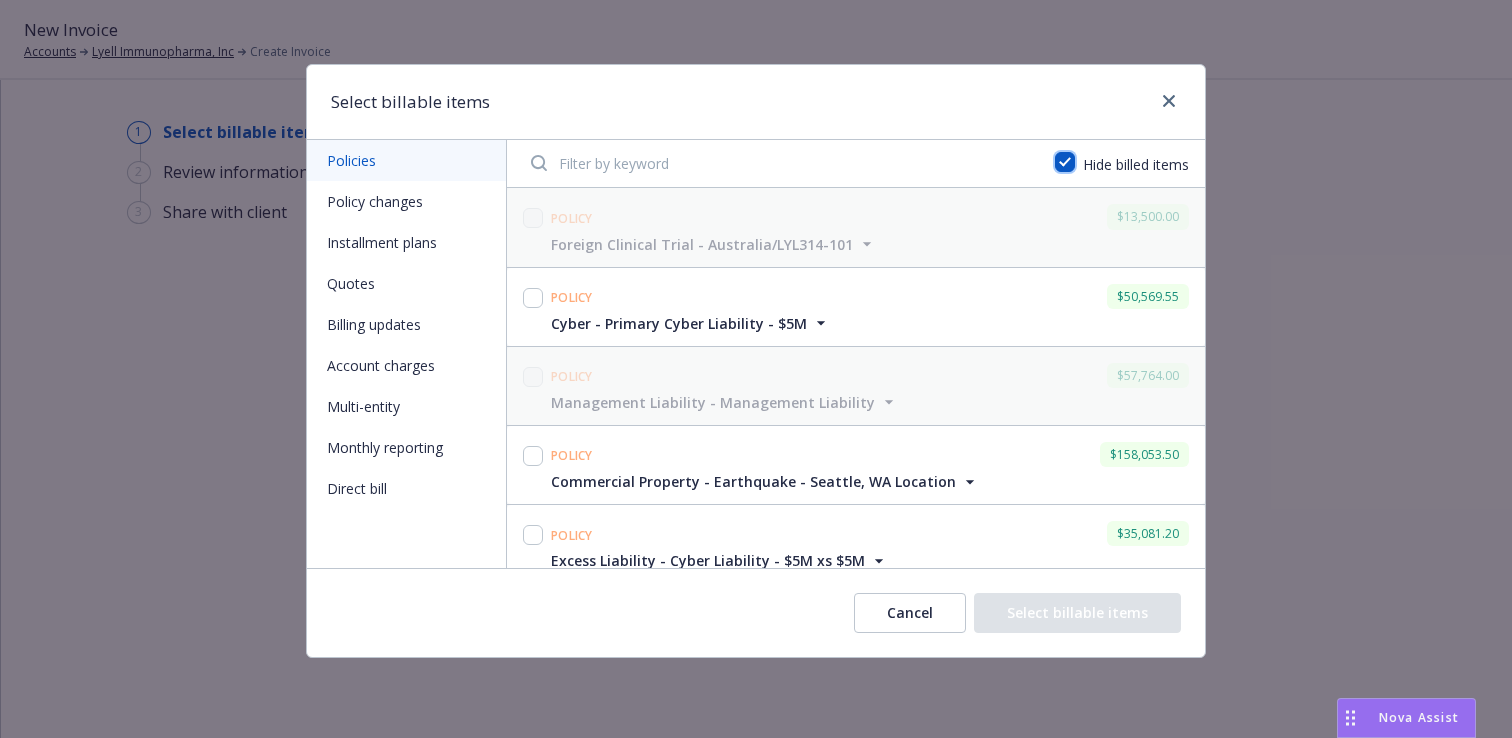 checkbox on "true" 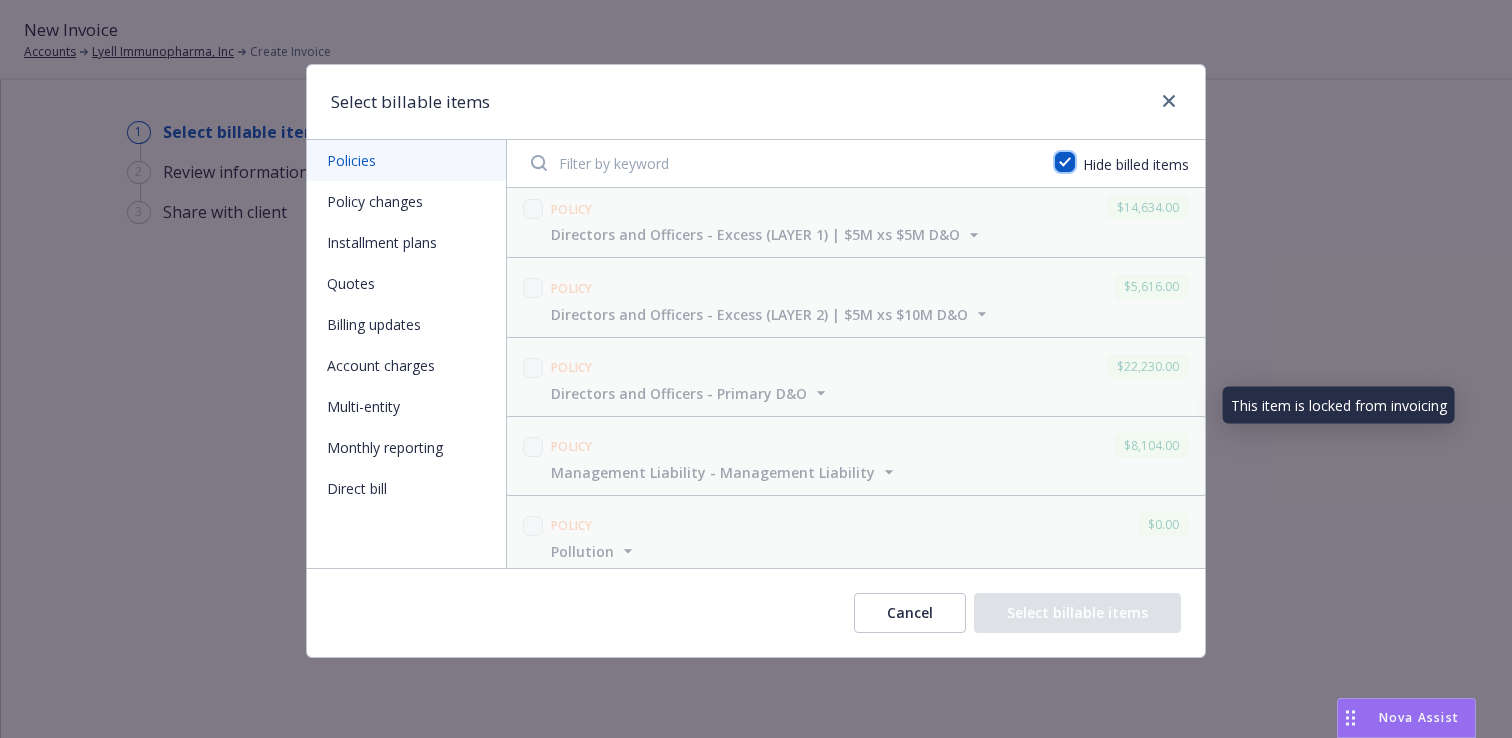 scroll, scrollTop: 6663, scrollLeft: 0, axis: vertical 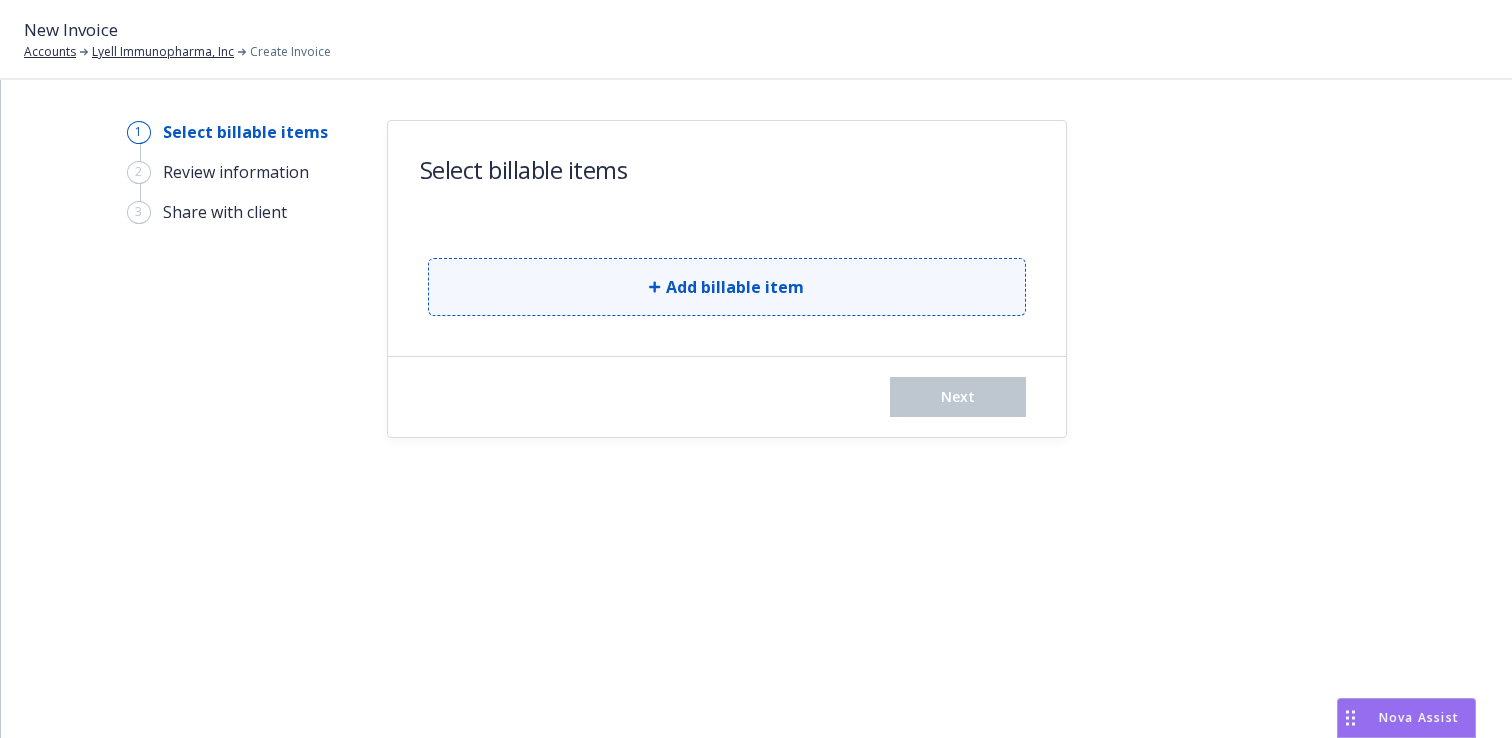 click on "Add billable item" at bounding box center (727, 287) 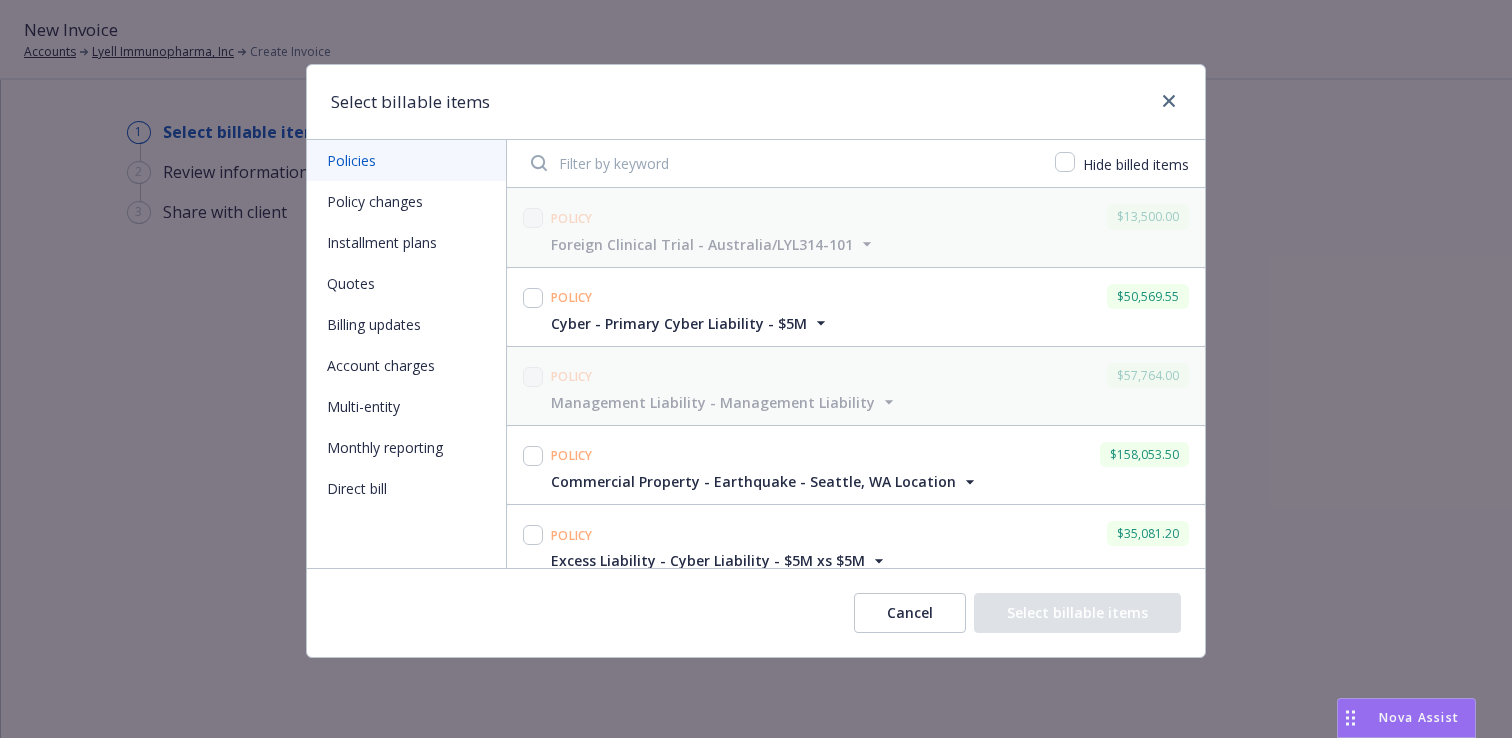click at bounding box center (781, 163) 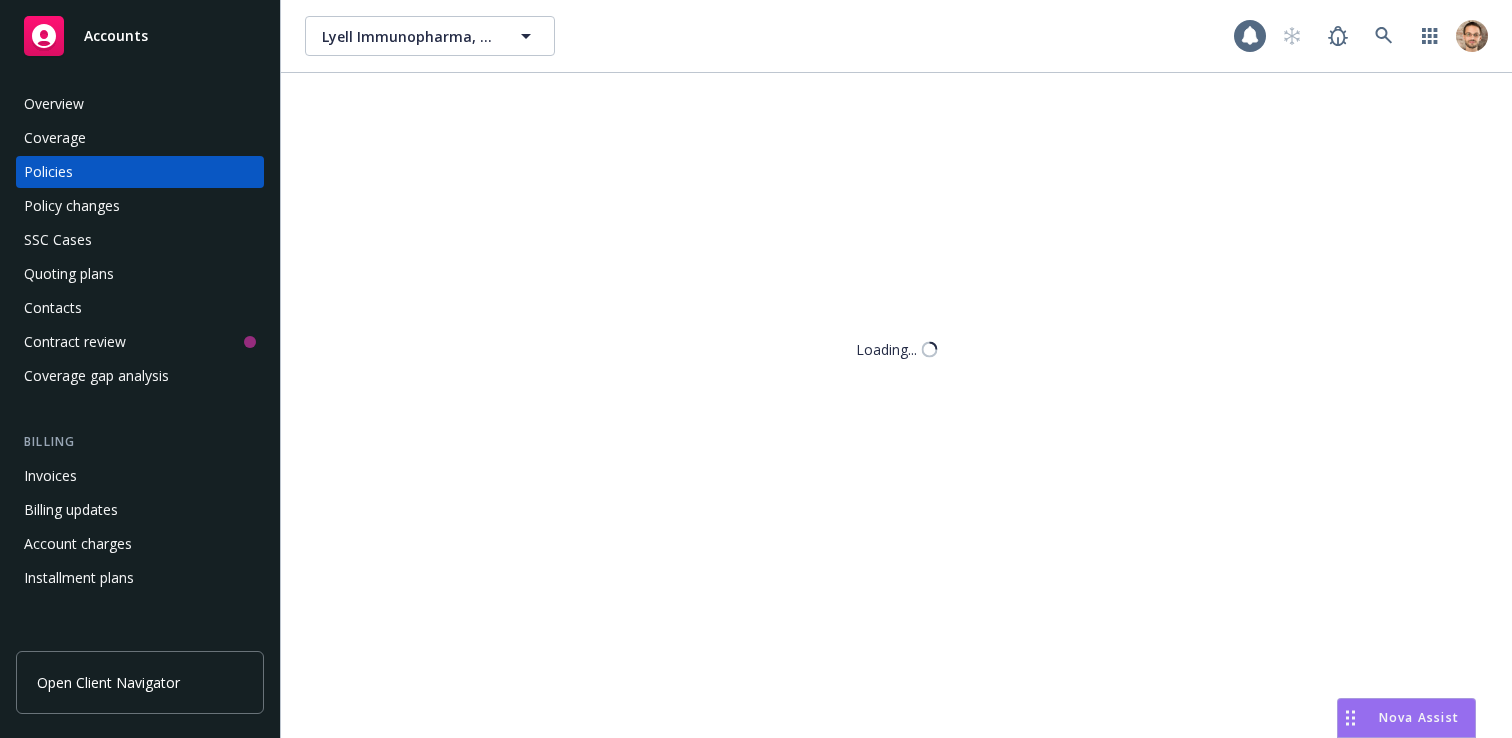 scroll, scrollTop: 0, scrollLeft: 0, axis: both 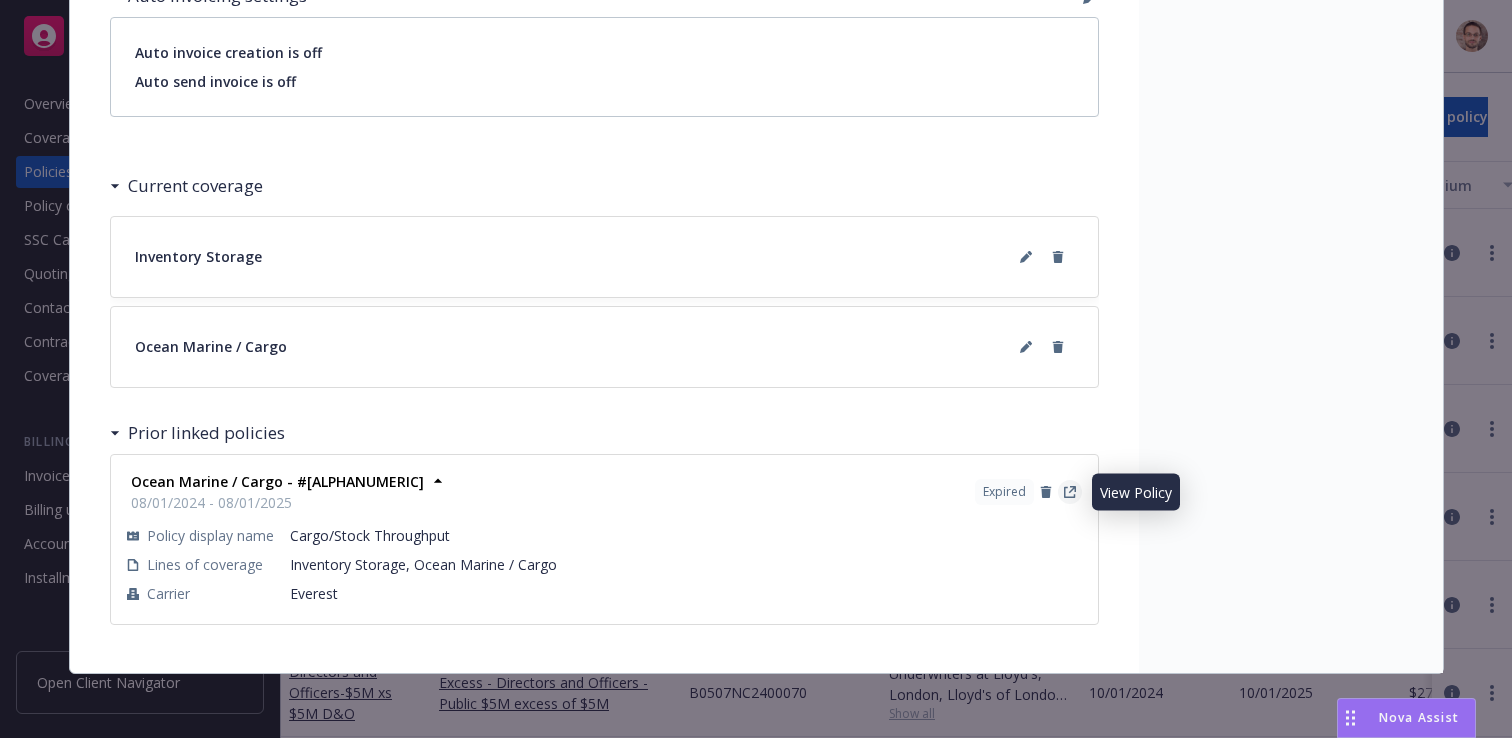 click 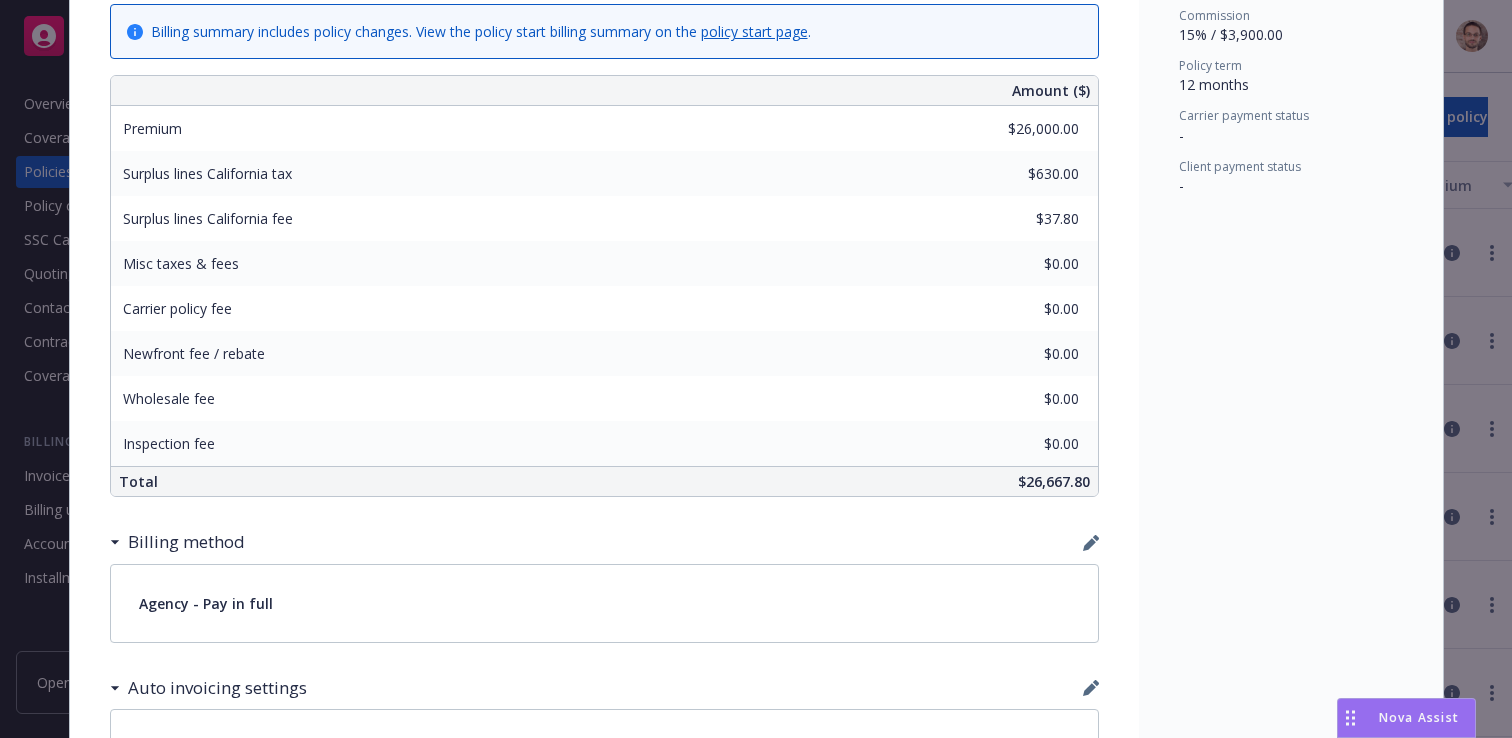 scroll, scrollTop: 935, scrollLeft: 0, axis: vertical 